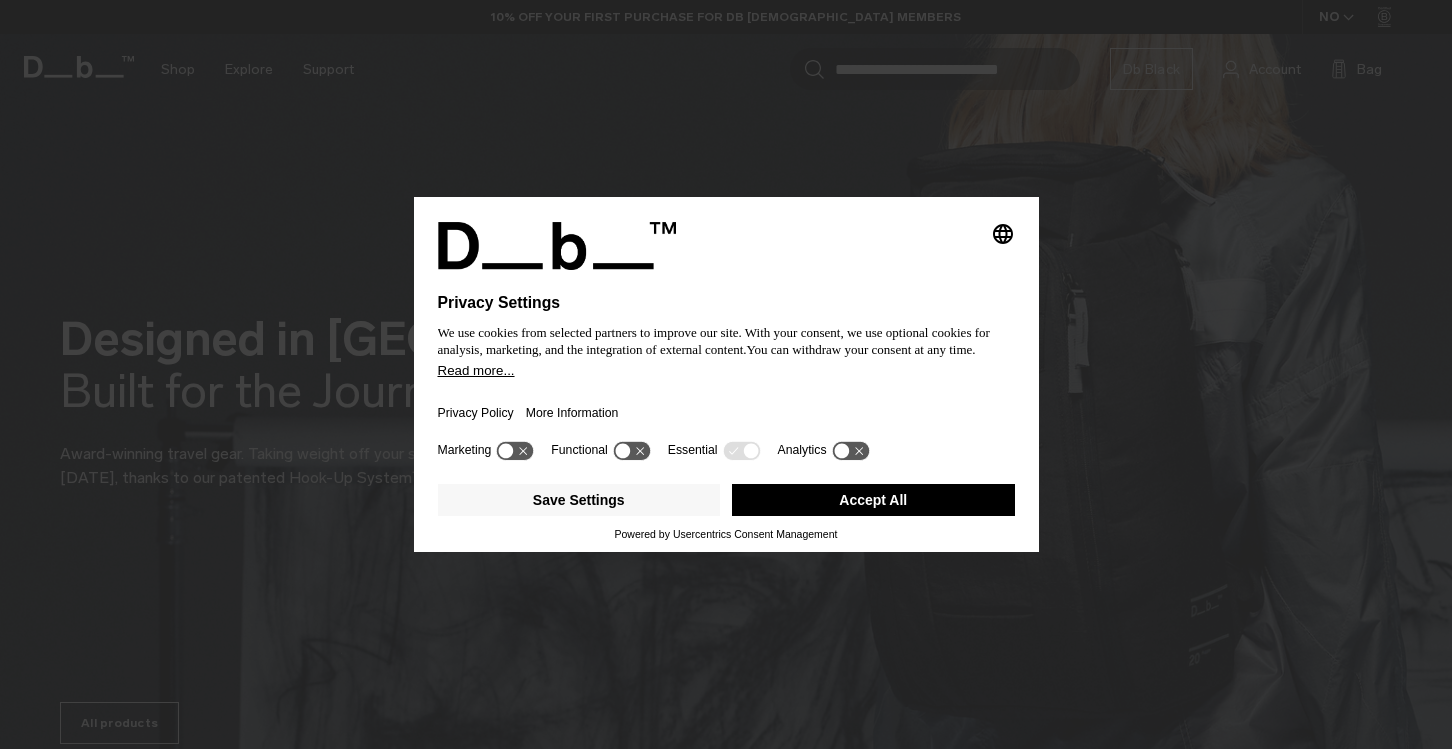 scroll, scrollTop: 0, scrollLeft: 0, axis: both 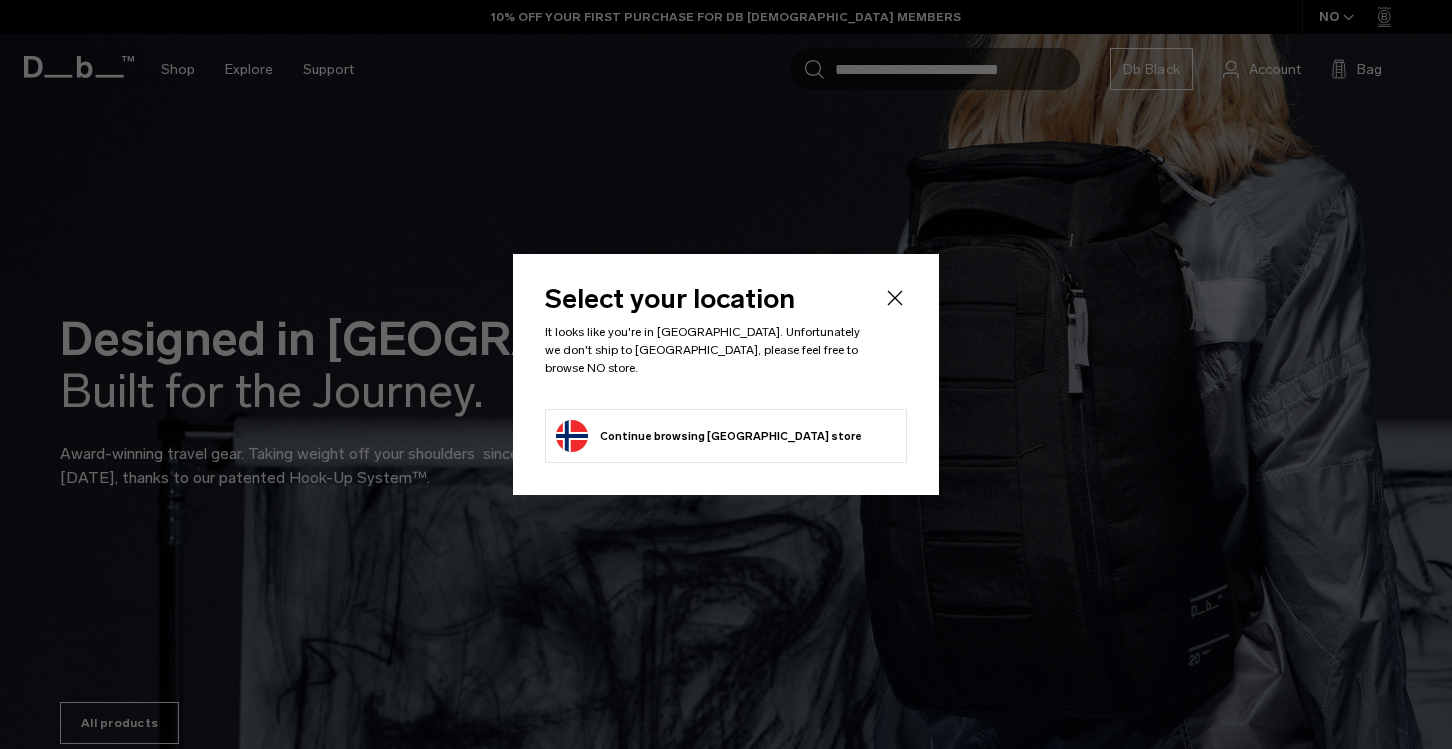 click 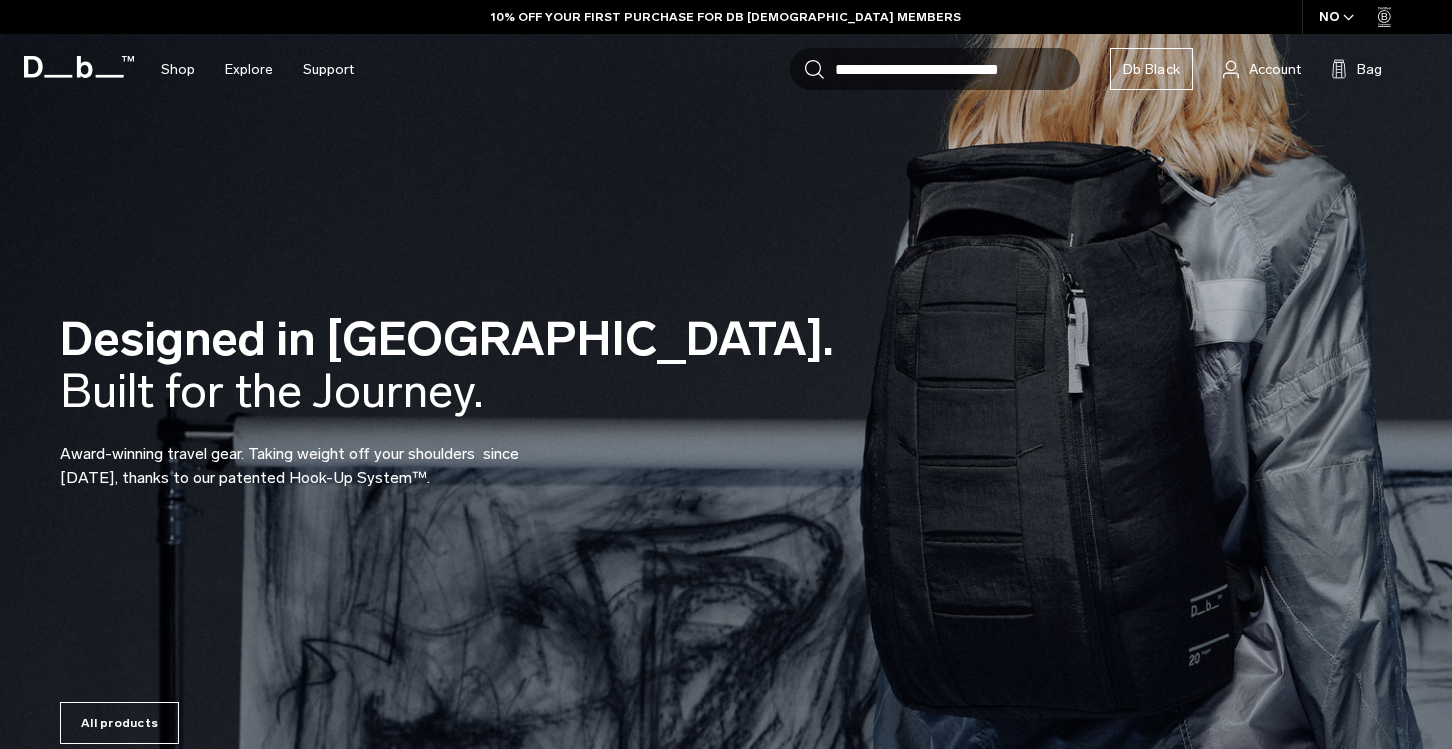 scroll, scrollTop: 0, scrollLeft: 0, axis: both 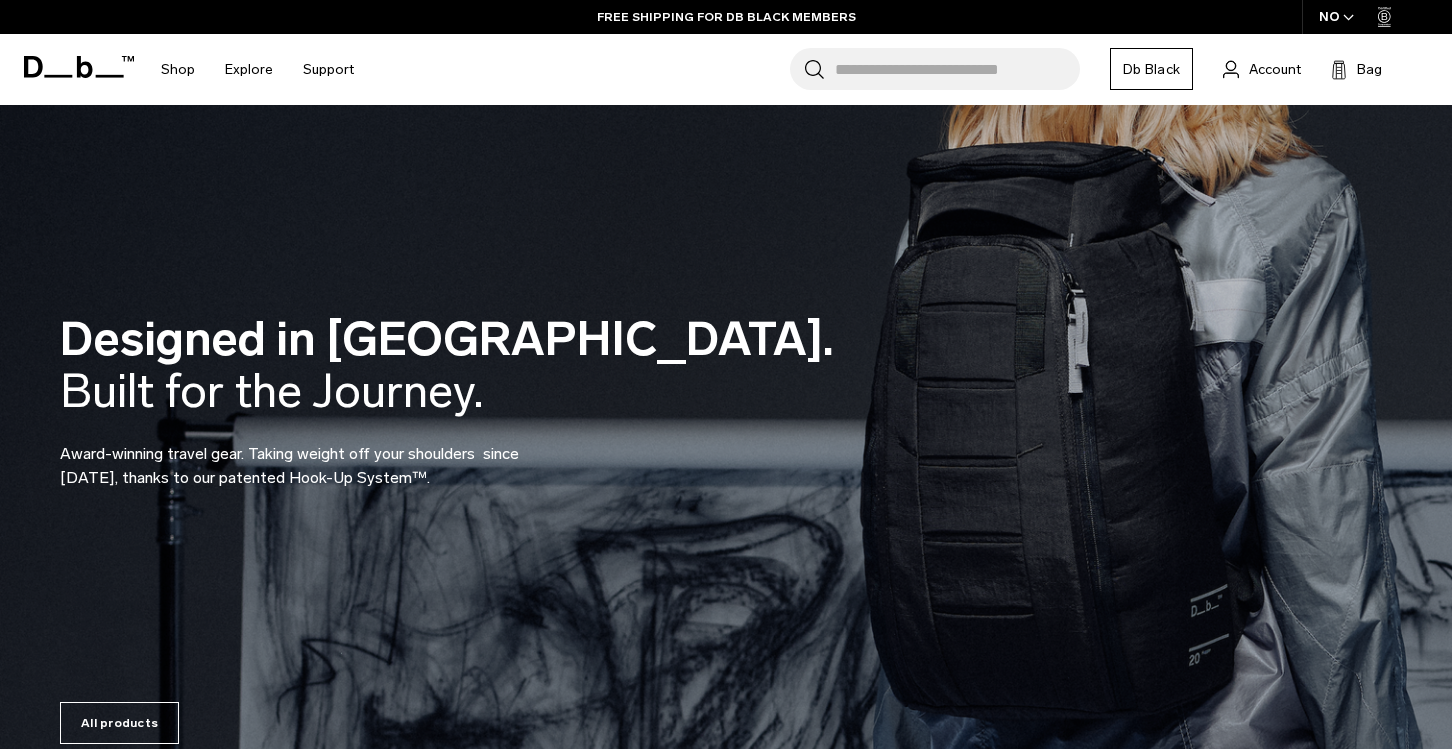 click on "Db Black" at bounding box center [1151, 69] 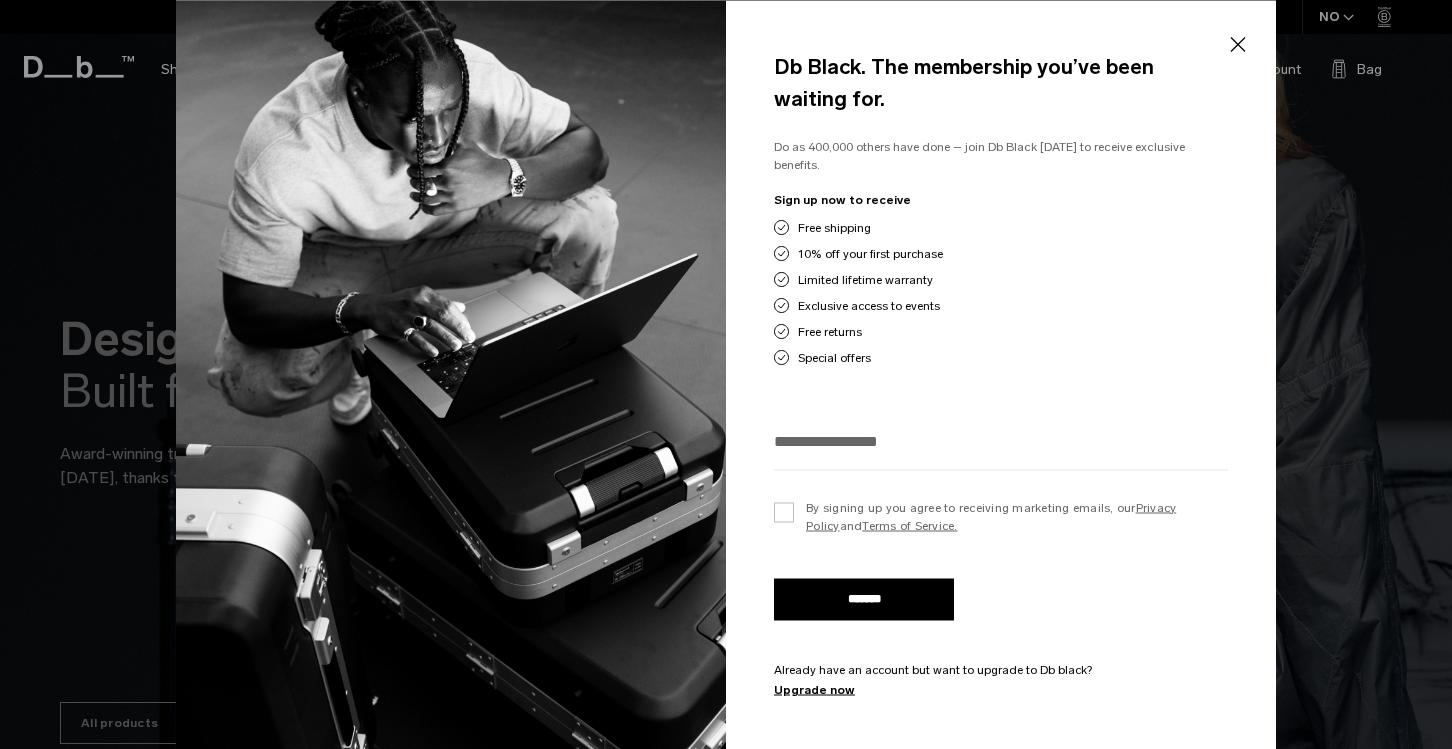 click on "Close" at bounding box center (1237, 45) 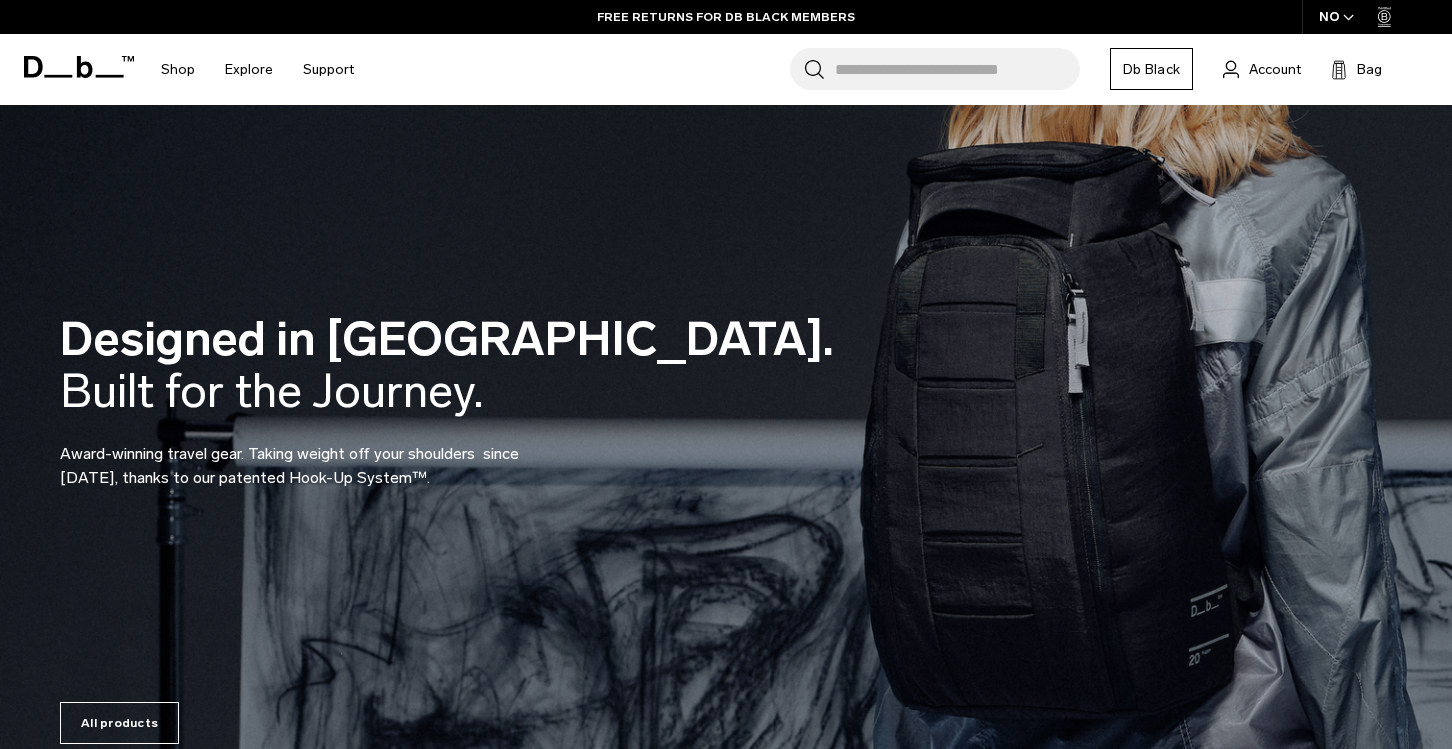 click at bounding box center (1348, 17) 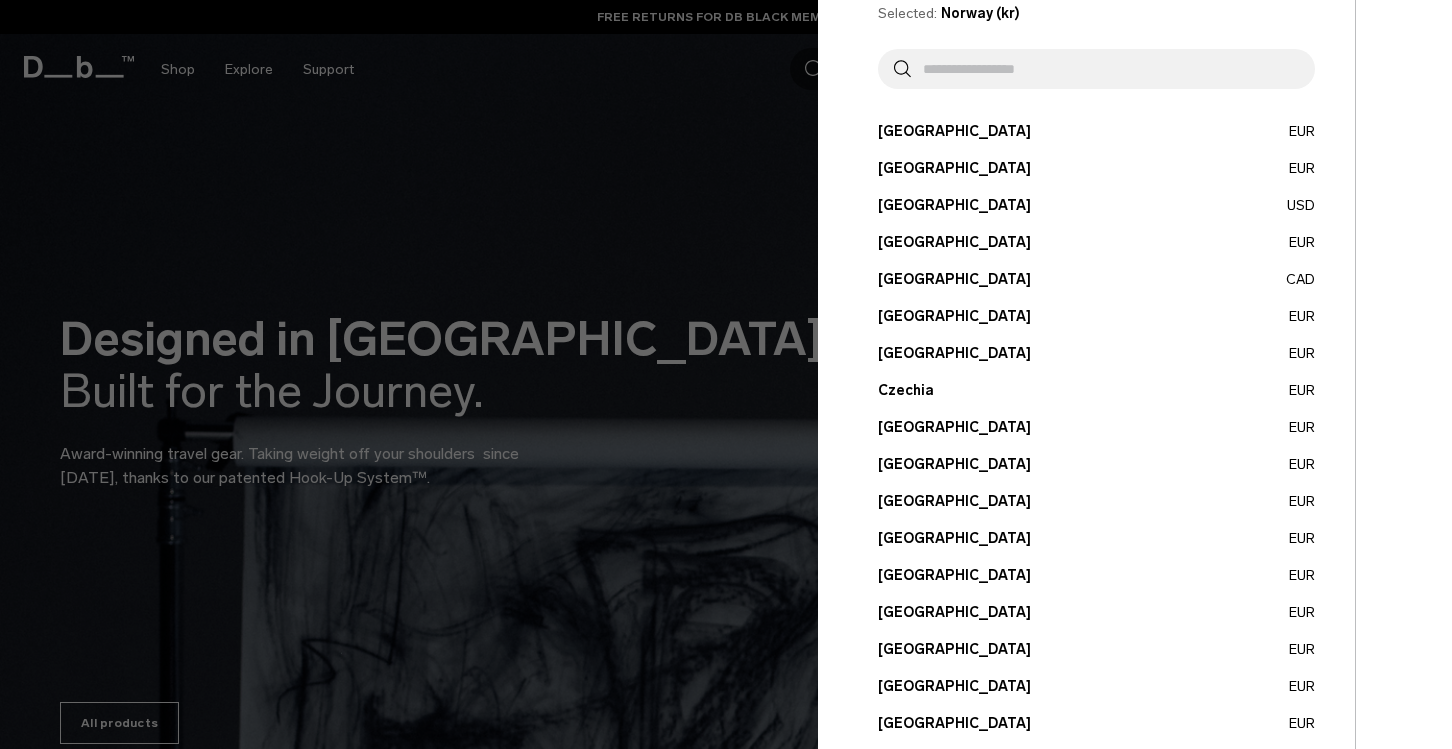 scroll, scrollTop: 104, scrollLeft: 0, axis: vertical 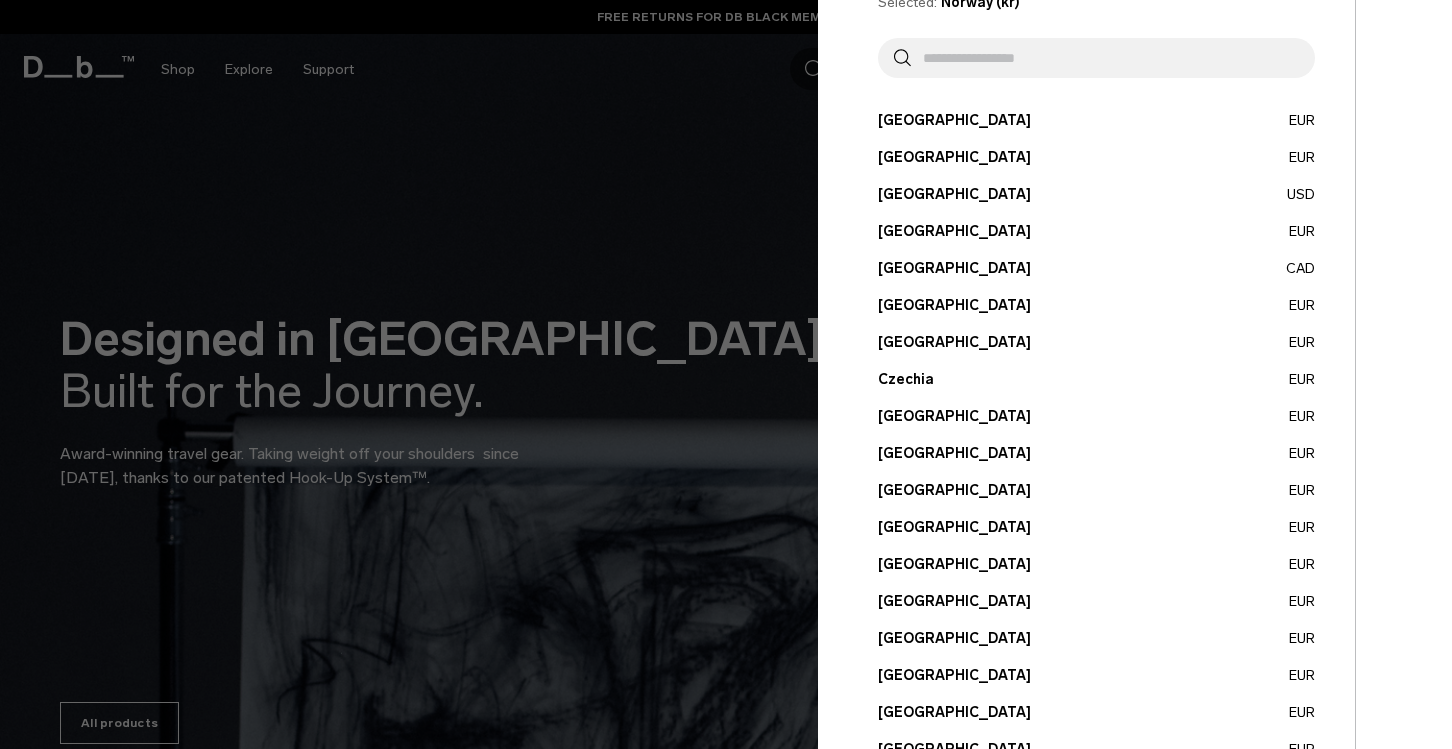 click on "Germany
EUR" at bounding box center [1096, 564] 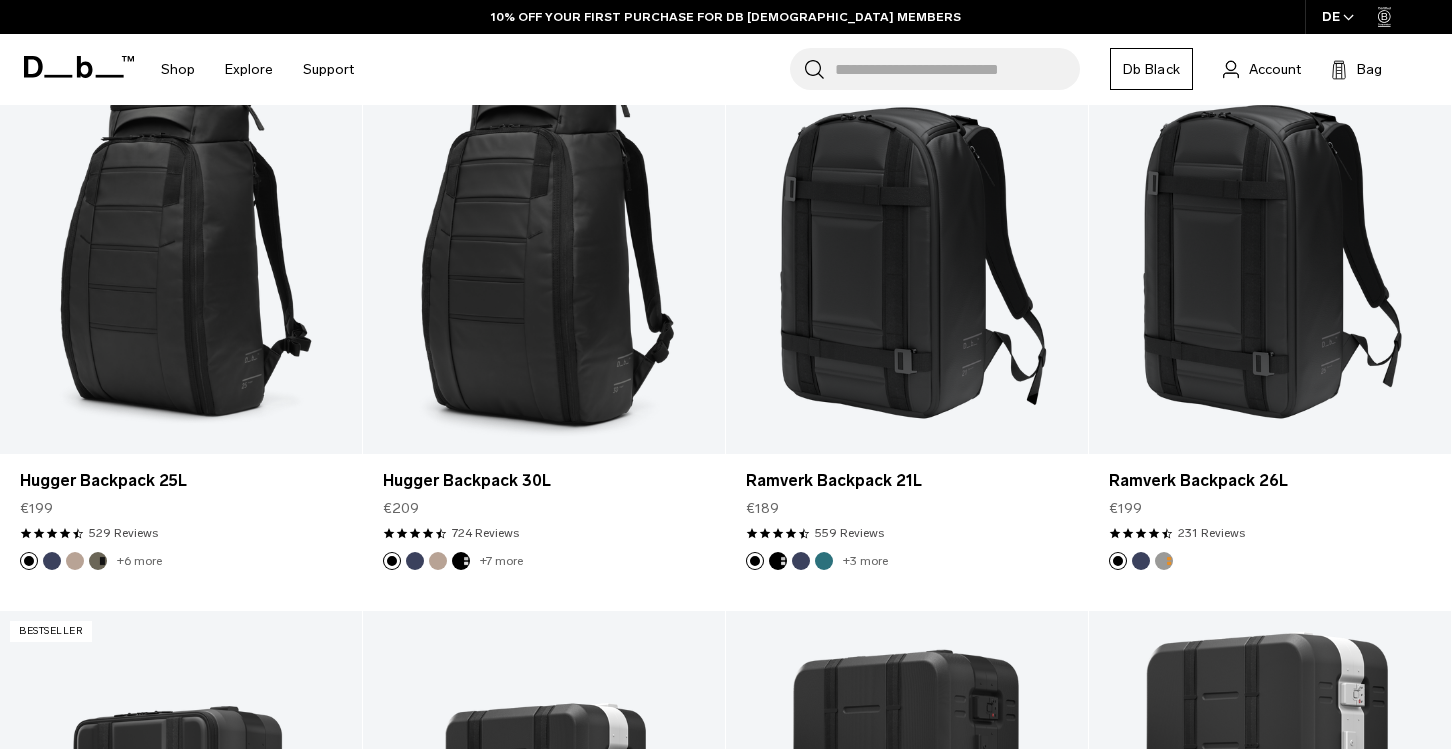 scroll, scrollTop: 0, scrollLeft: 0, axis: both 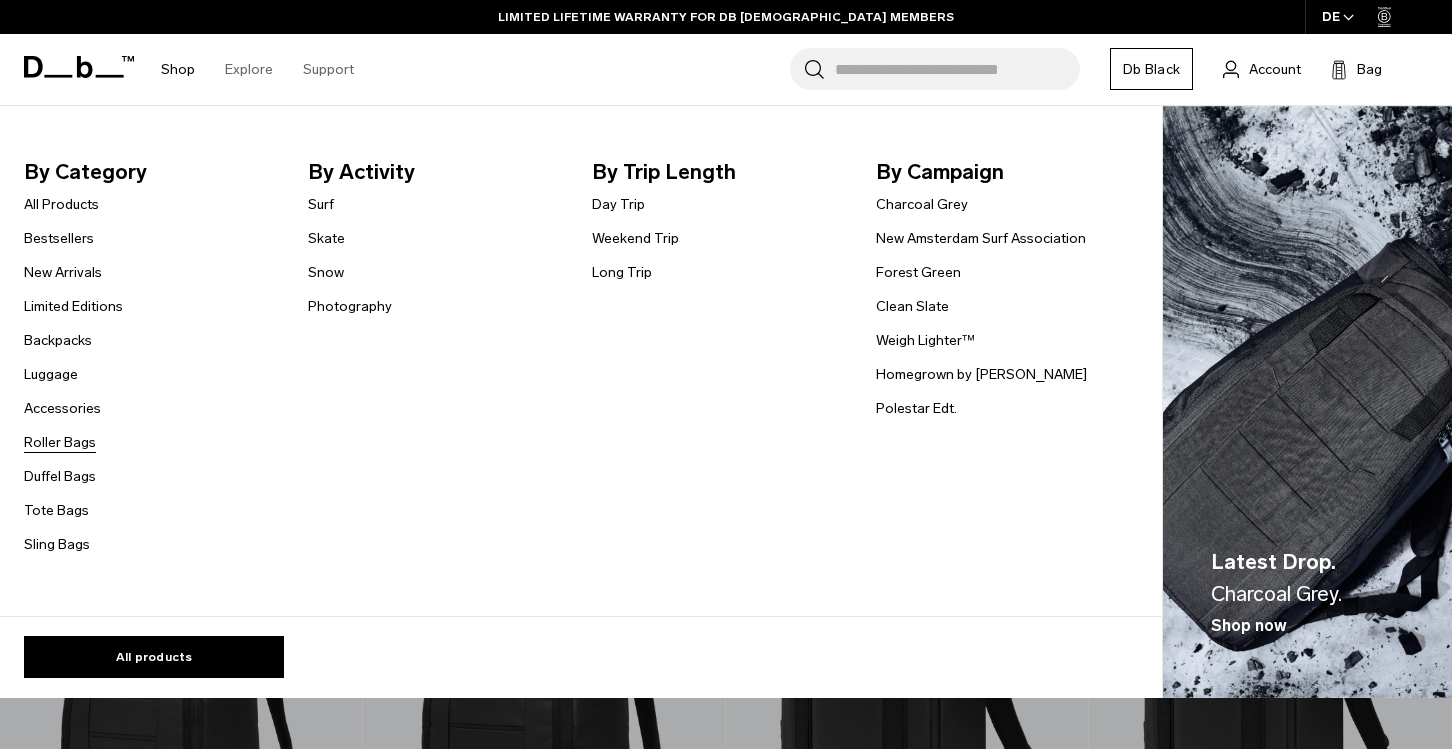 click on "Roller Bags" at bounding box center (60, 442) 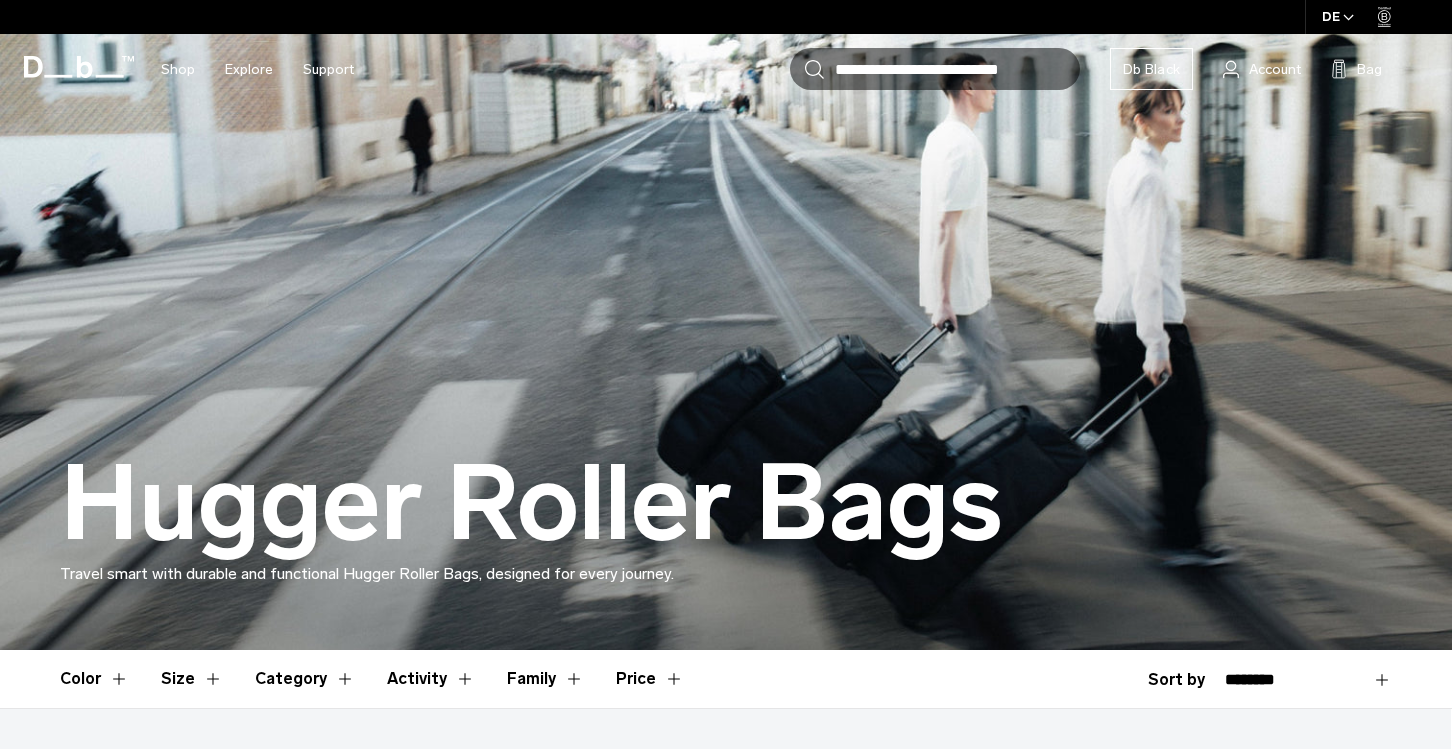 scroll, scrollTop: 655, scrollLeft: 0, axis: vertical 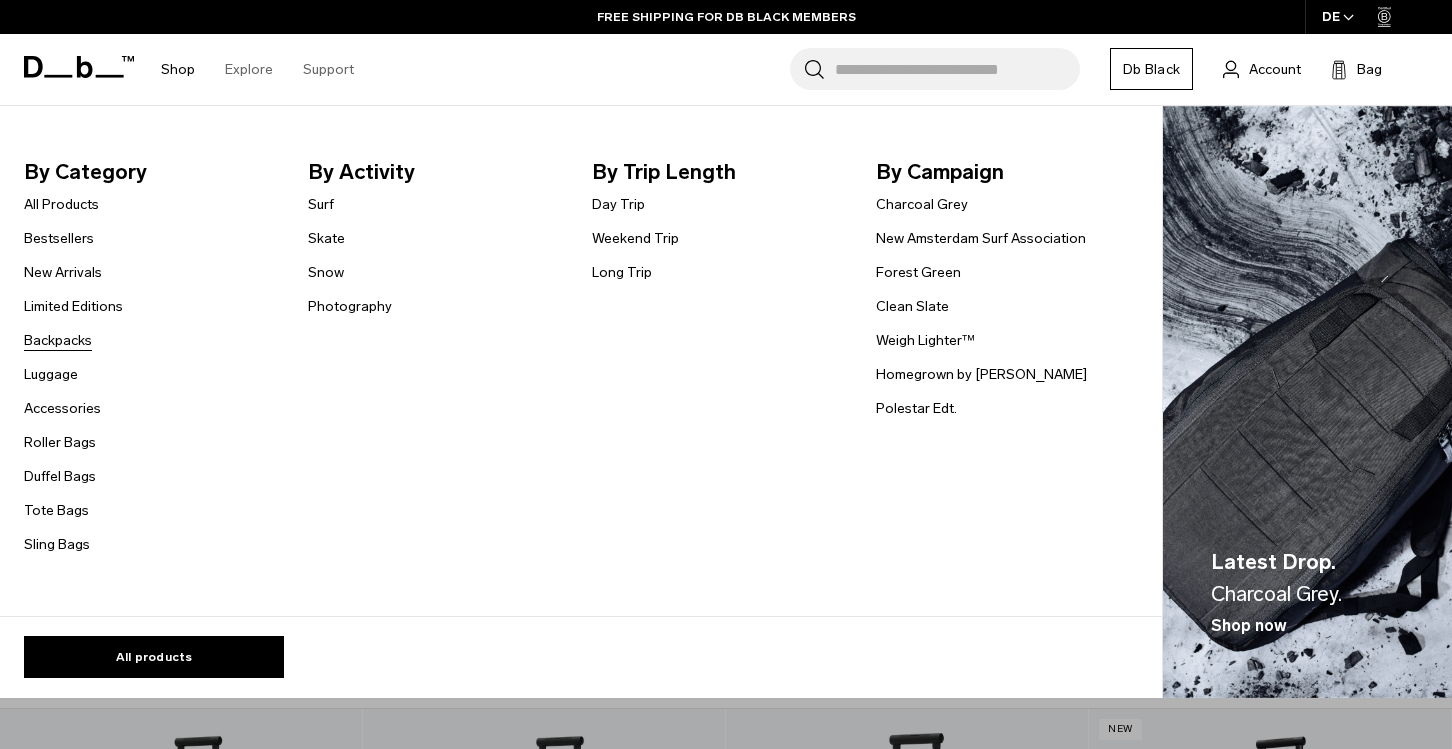 click on "Backpacks" at bounding box center [58, 340] 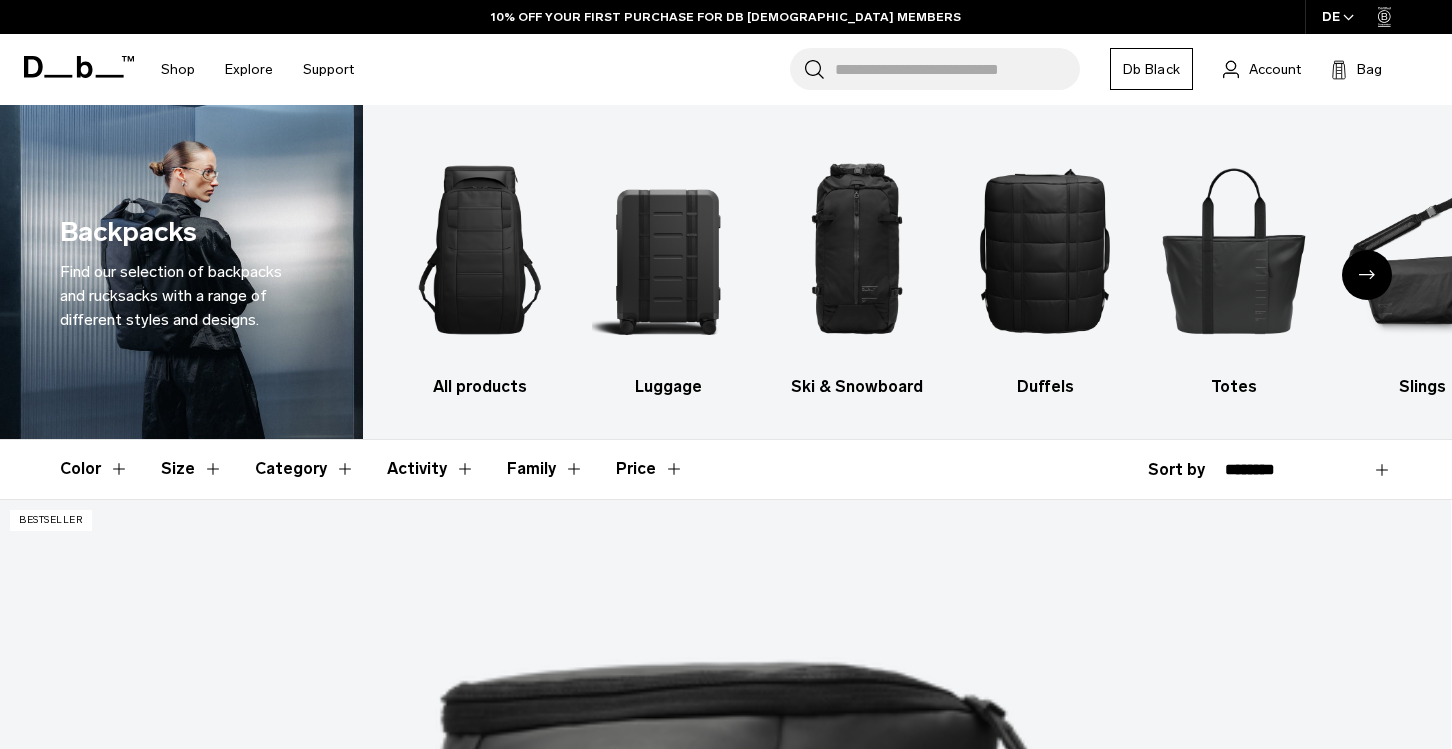 scroll, scrollTop: 956, scrollLeft: 0, axis: vertical 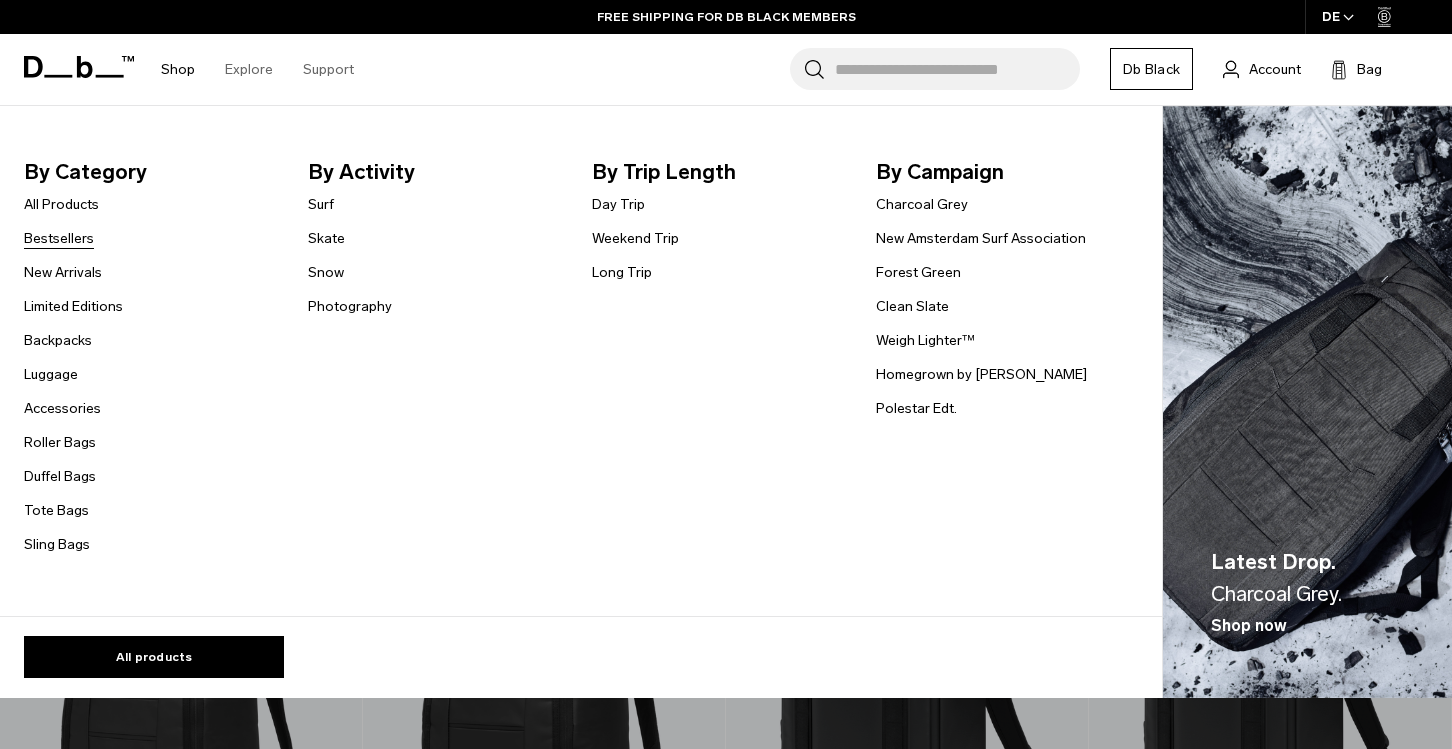 click on "Bestsellers" at bounding box center (59, 238) 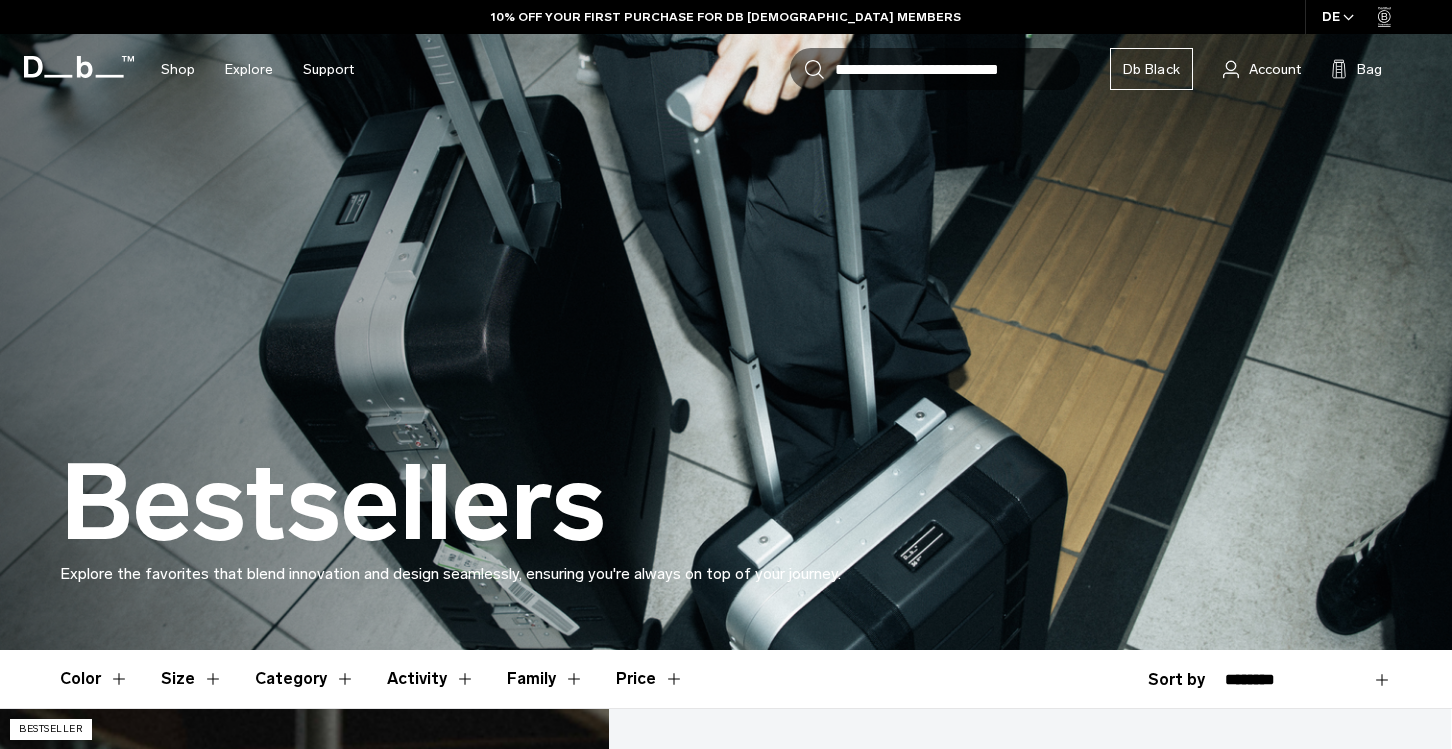 scroll, scrollTop: 725, scrollLeft: 0, axis: vertical 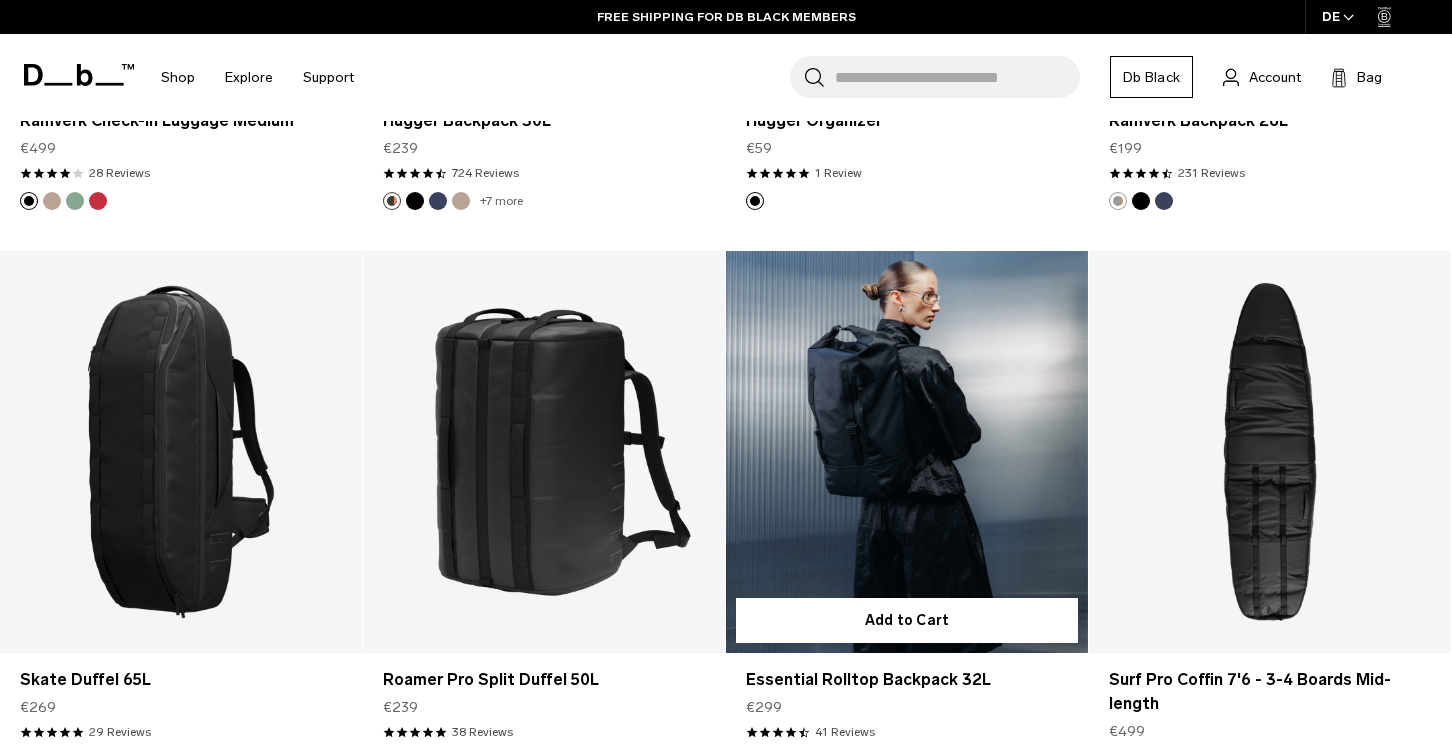 click at bounding box center [907, 452] 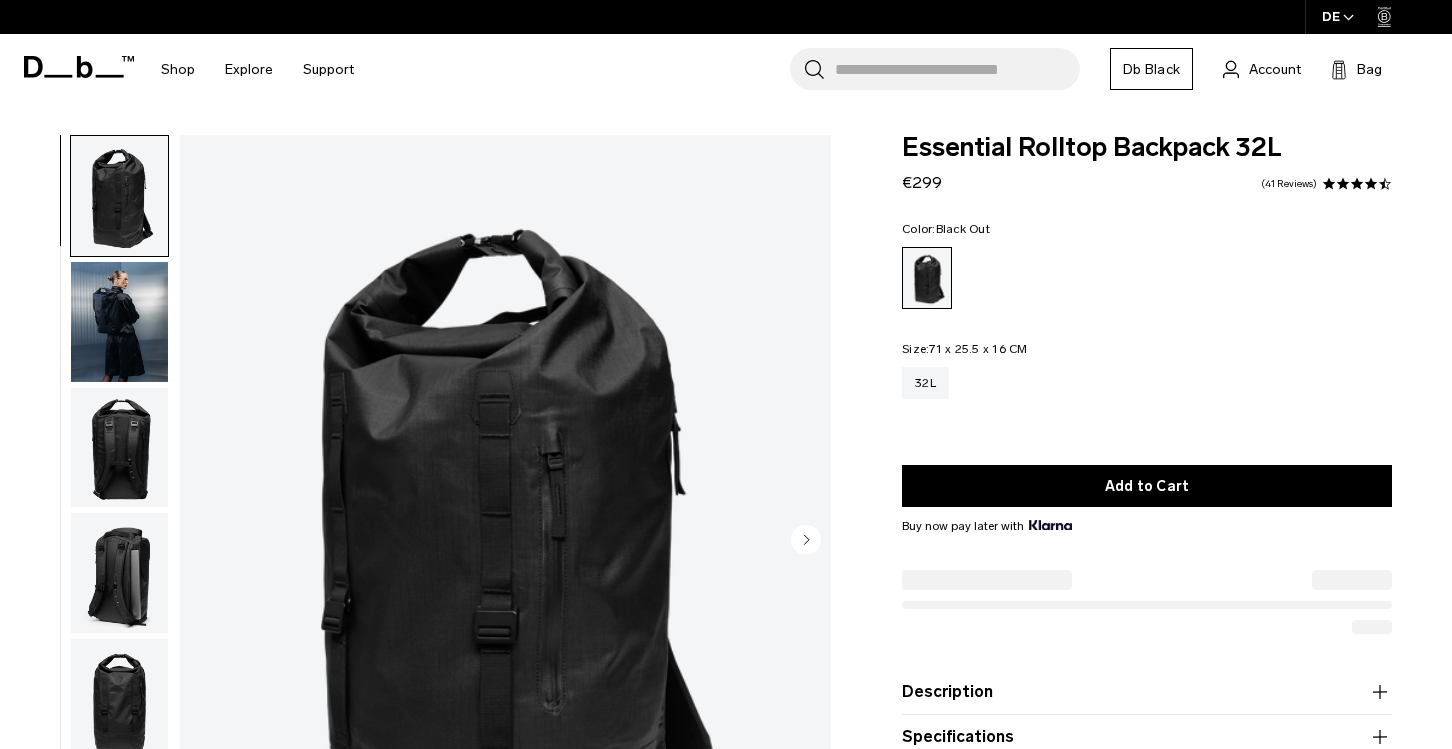 scroll, scrollTop: 0, scrollLeft: 0, axis: both 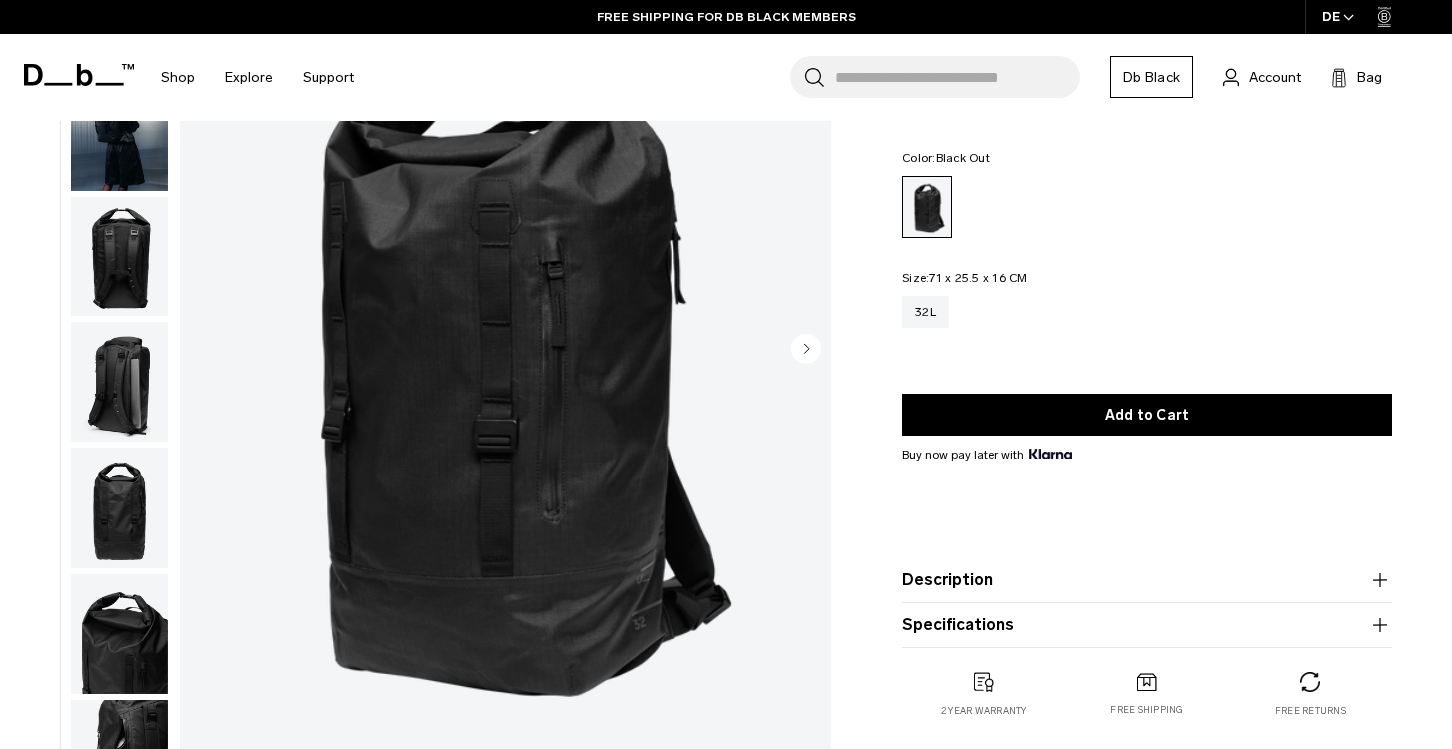 click at bounding box center [119, 257] 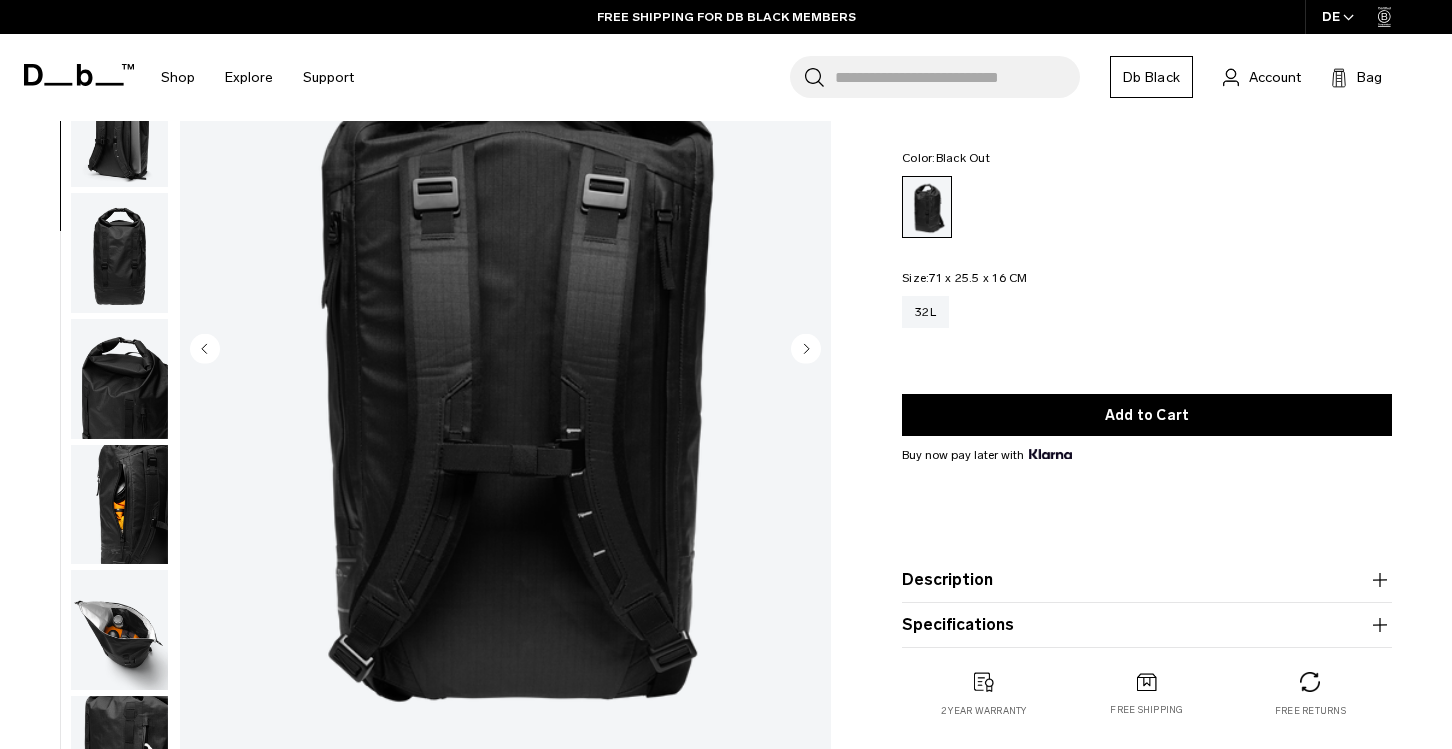 click at bounding box center (119, 379) 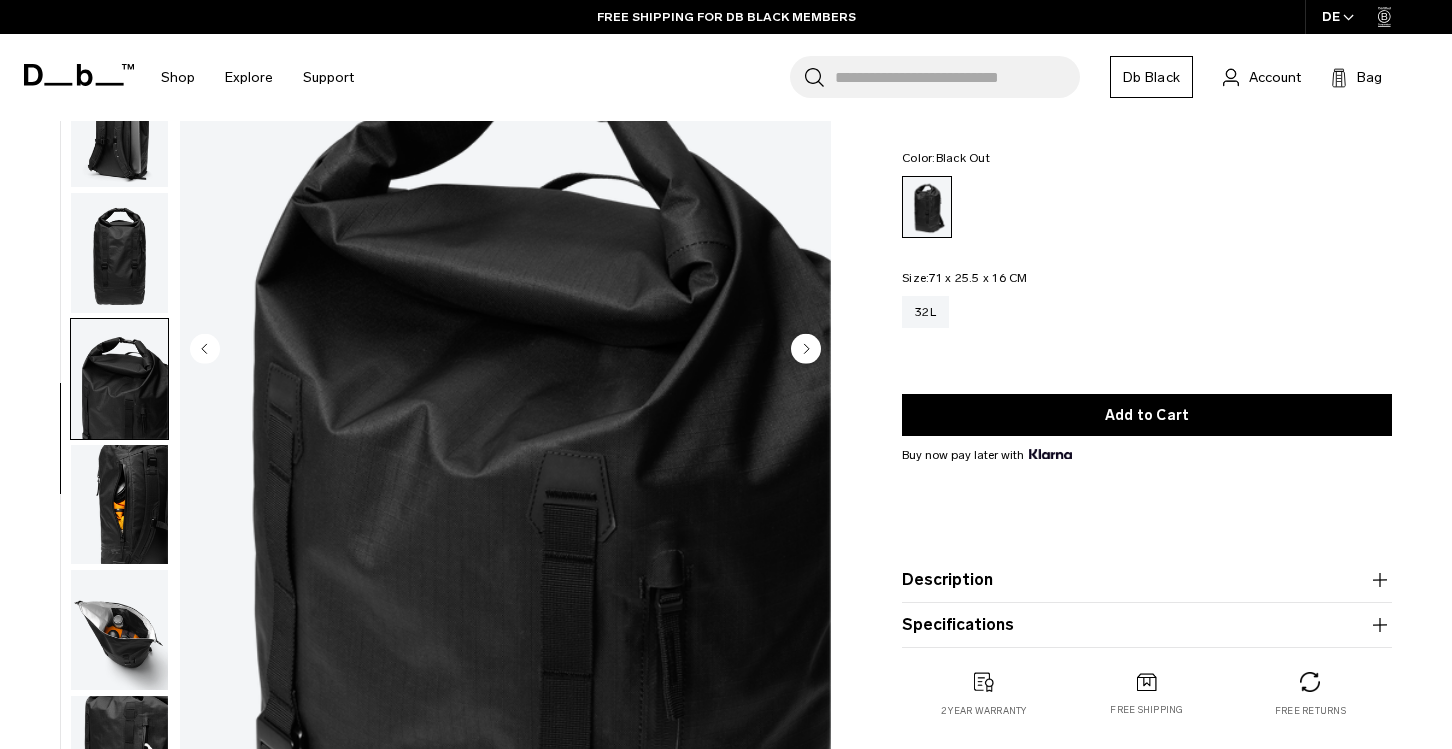 scroll, scrollTop: 328, scrollLeft: 0, axis: vertical 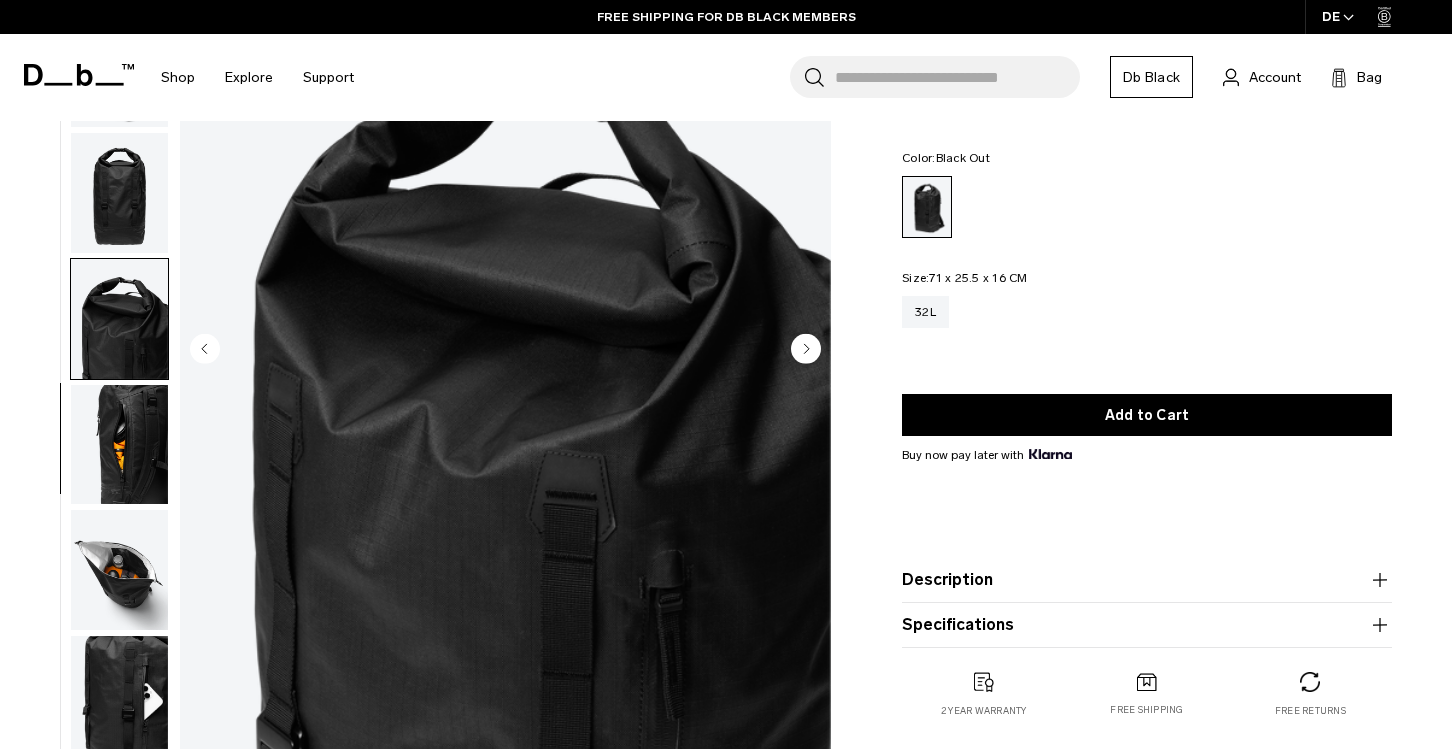 click 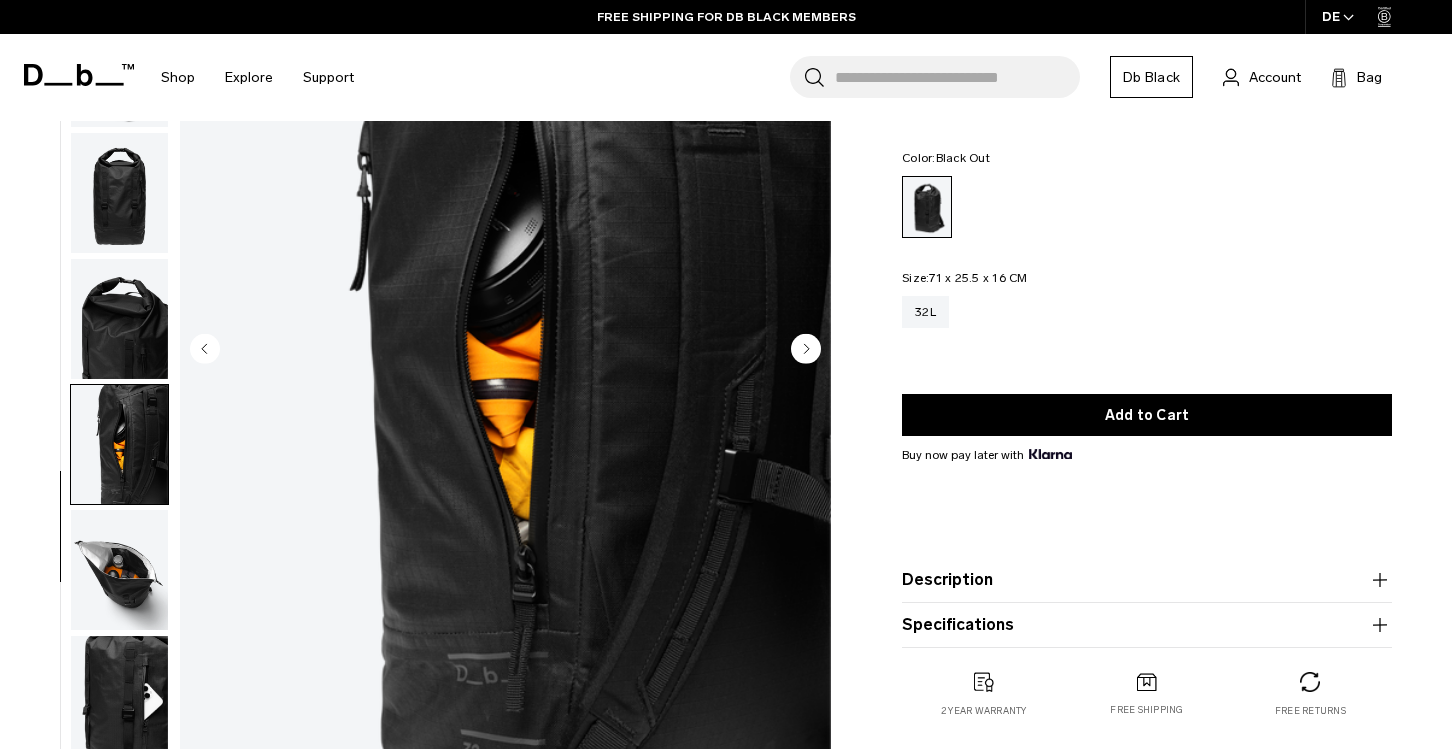 click 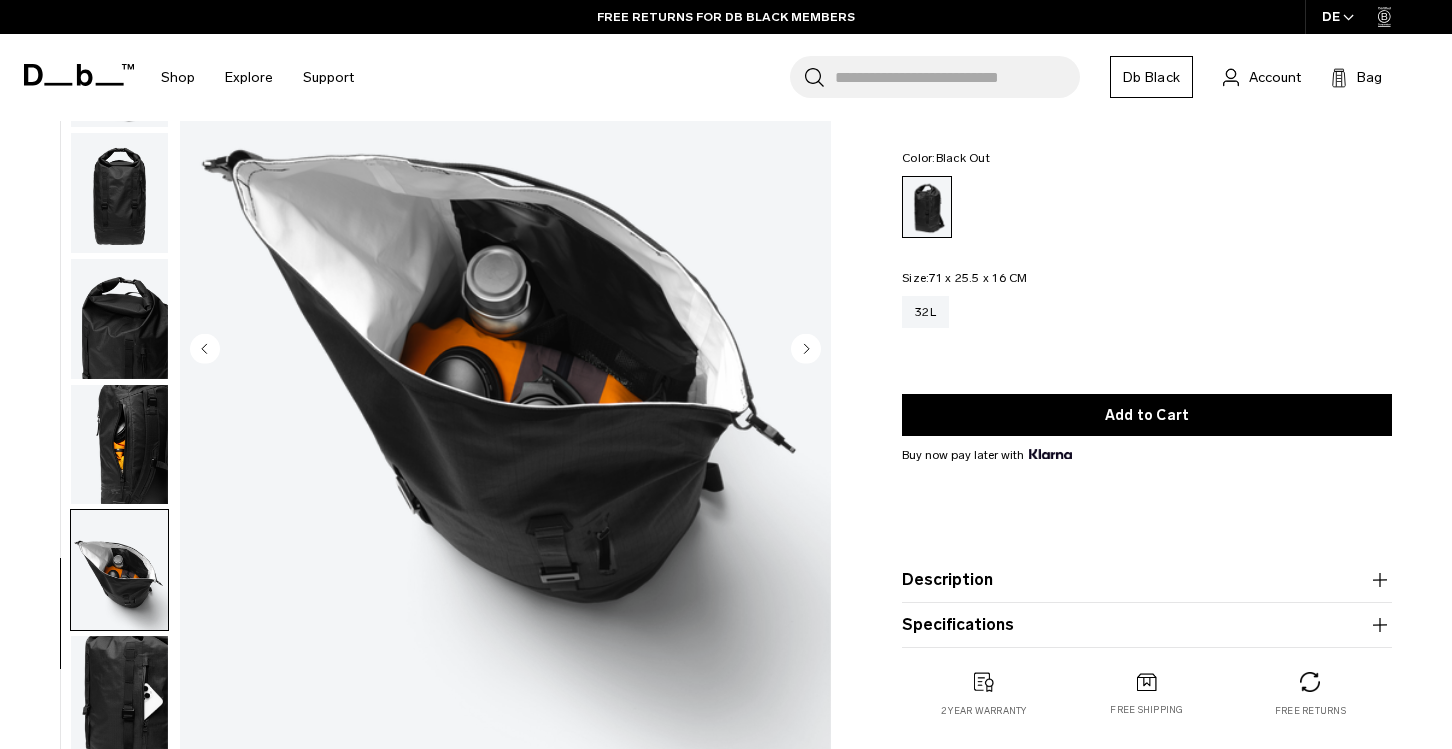 click 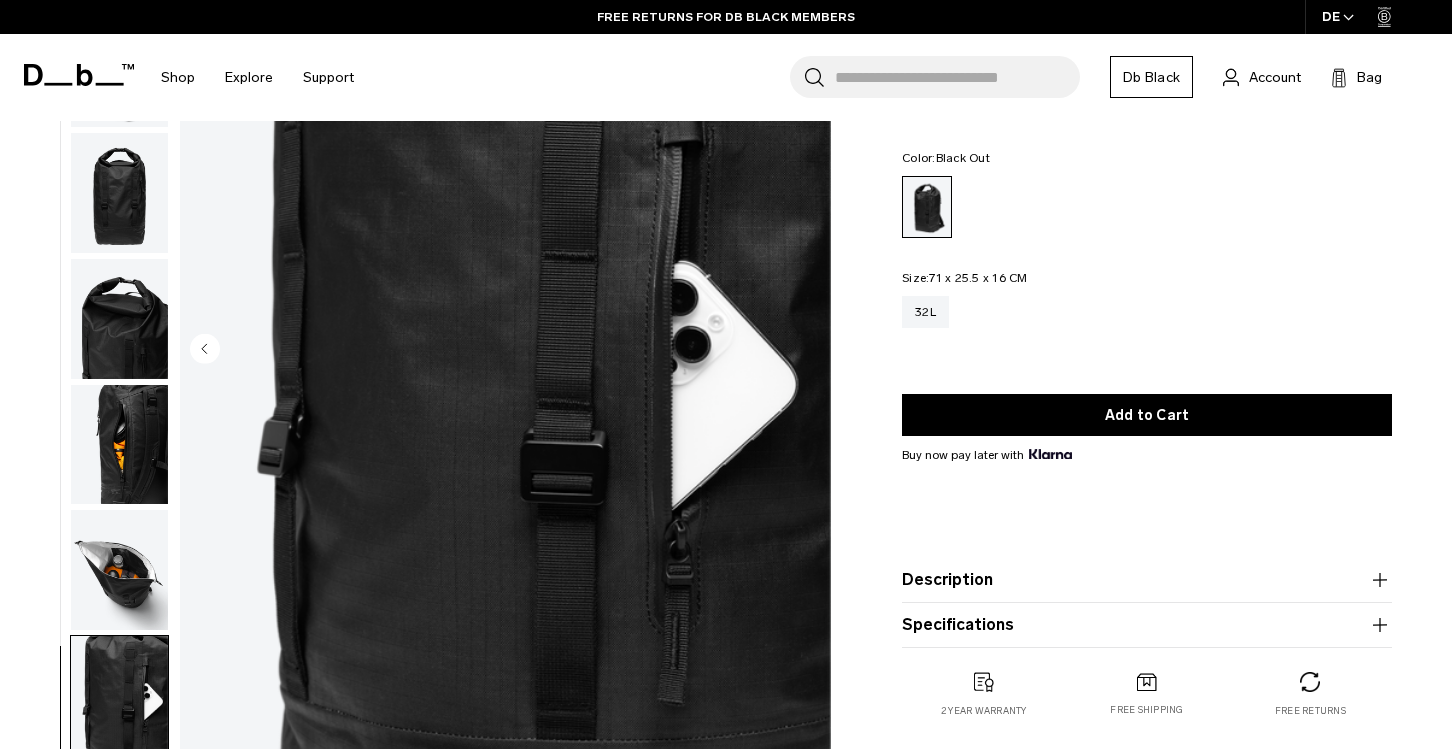 click at bounding box center (505, 350) 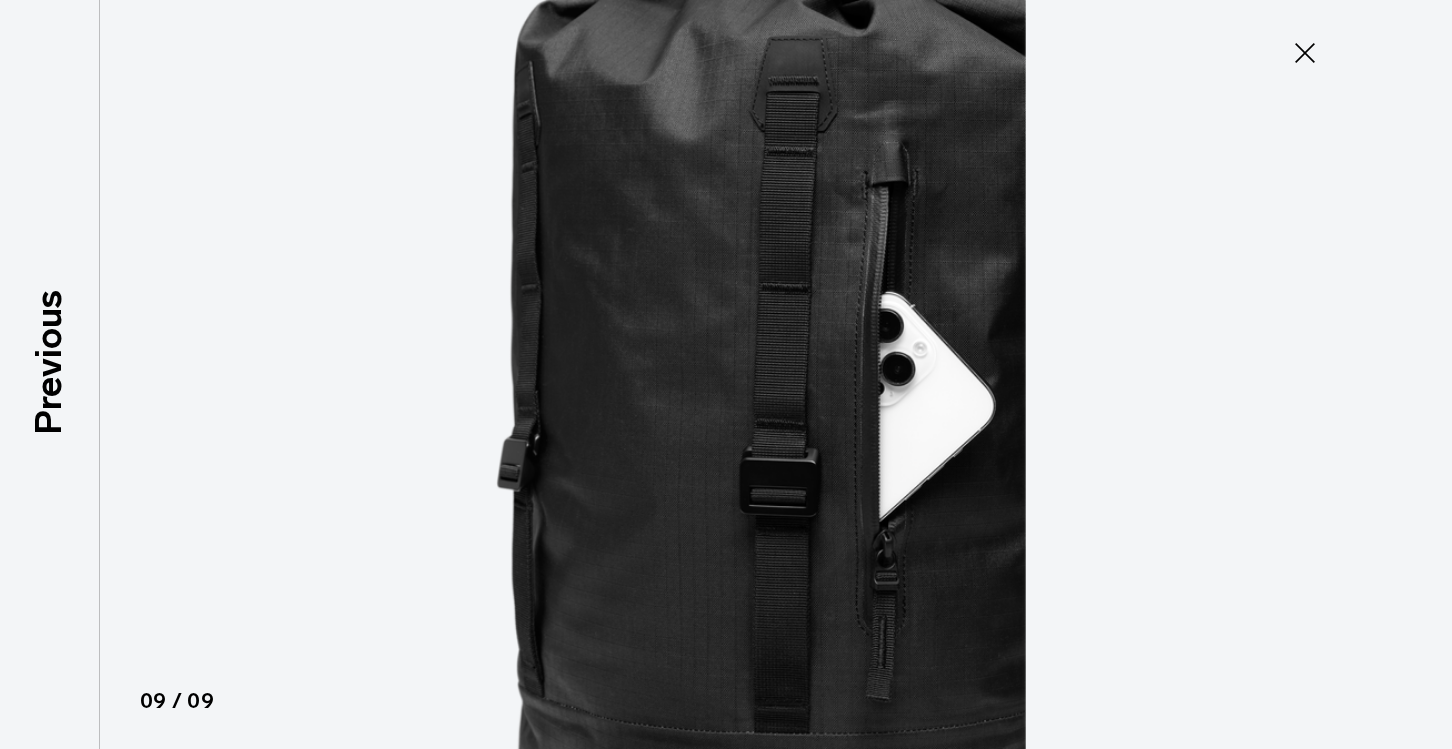 click 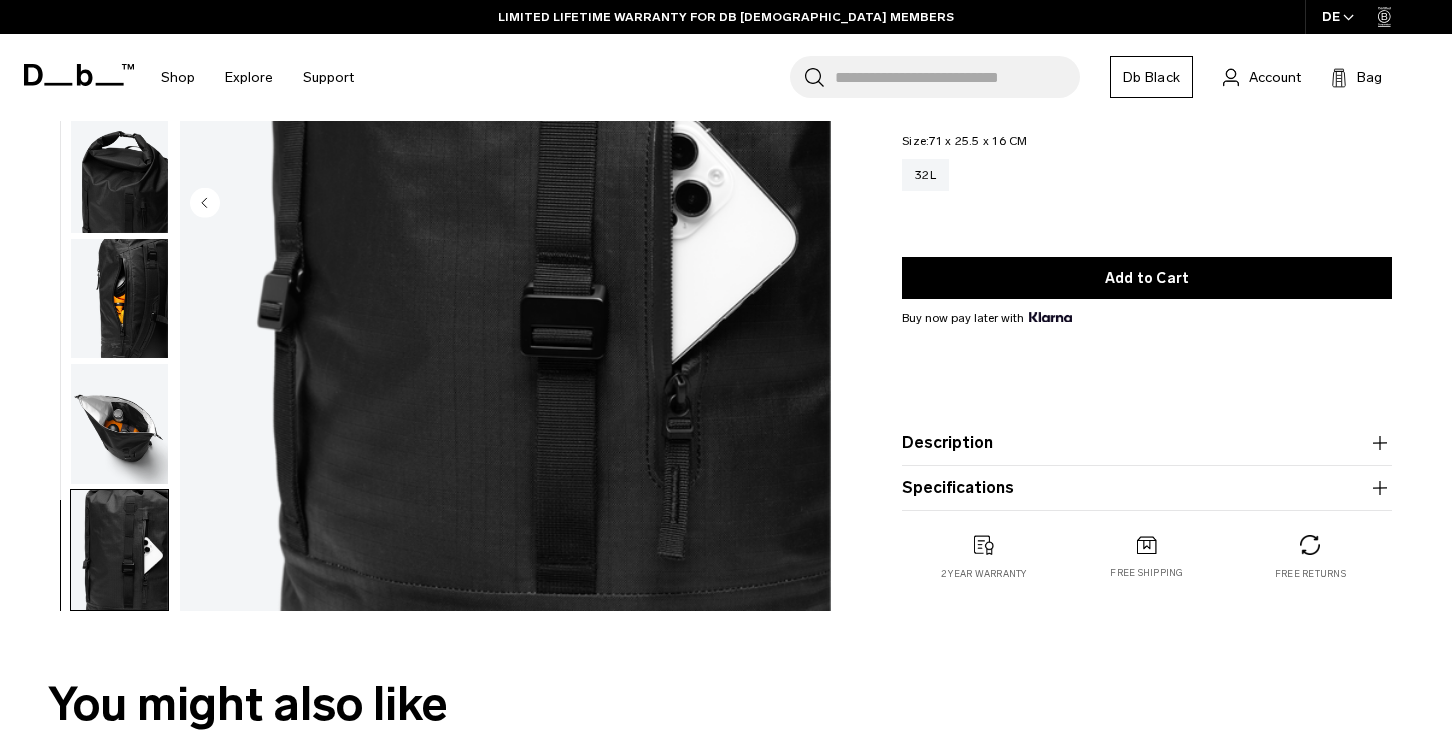scroll, scrollTop: 382, scrollLeft: 0, axis: vertical 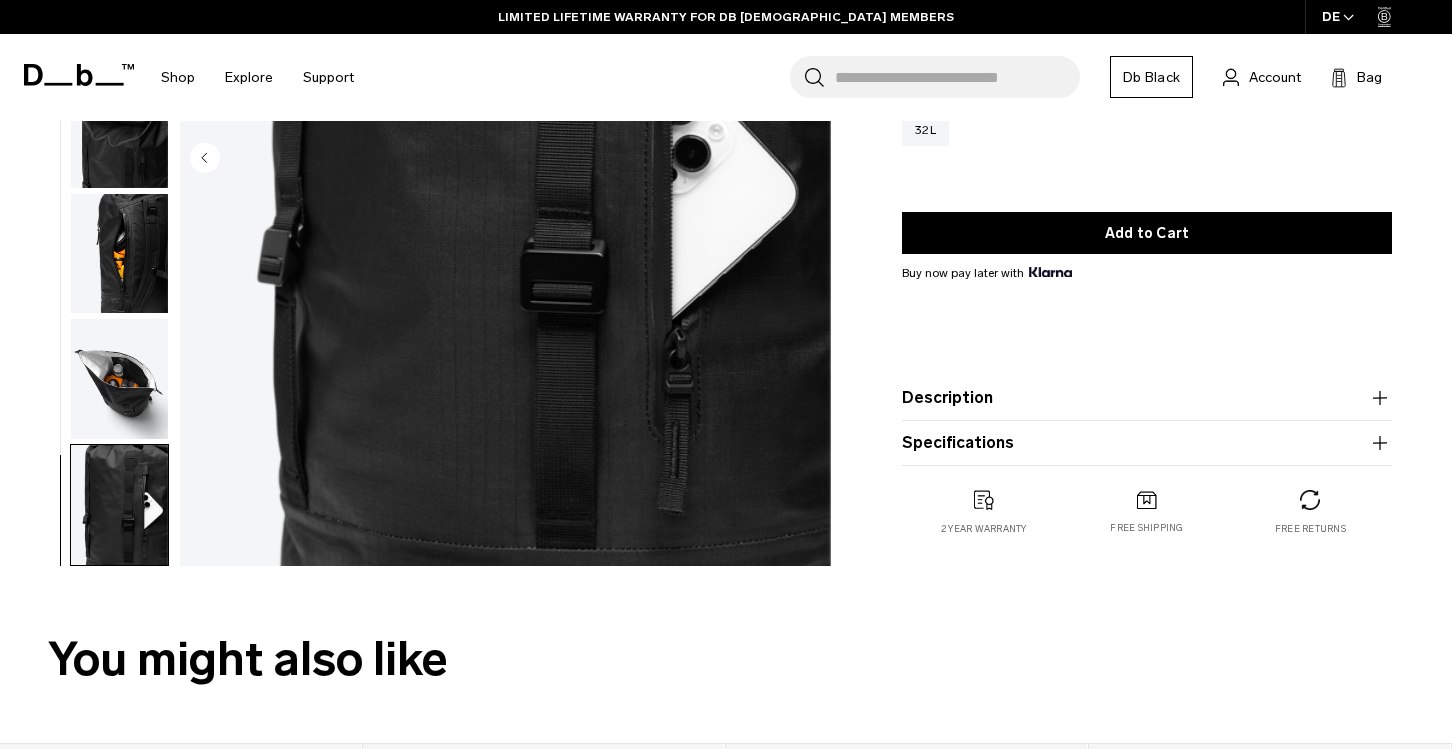 click at bounding box center (119, 505) 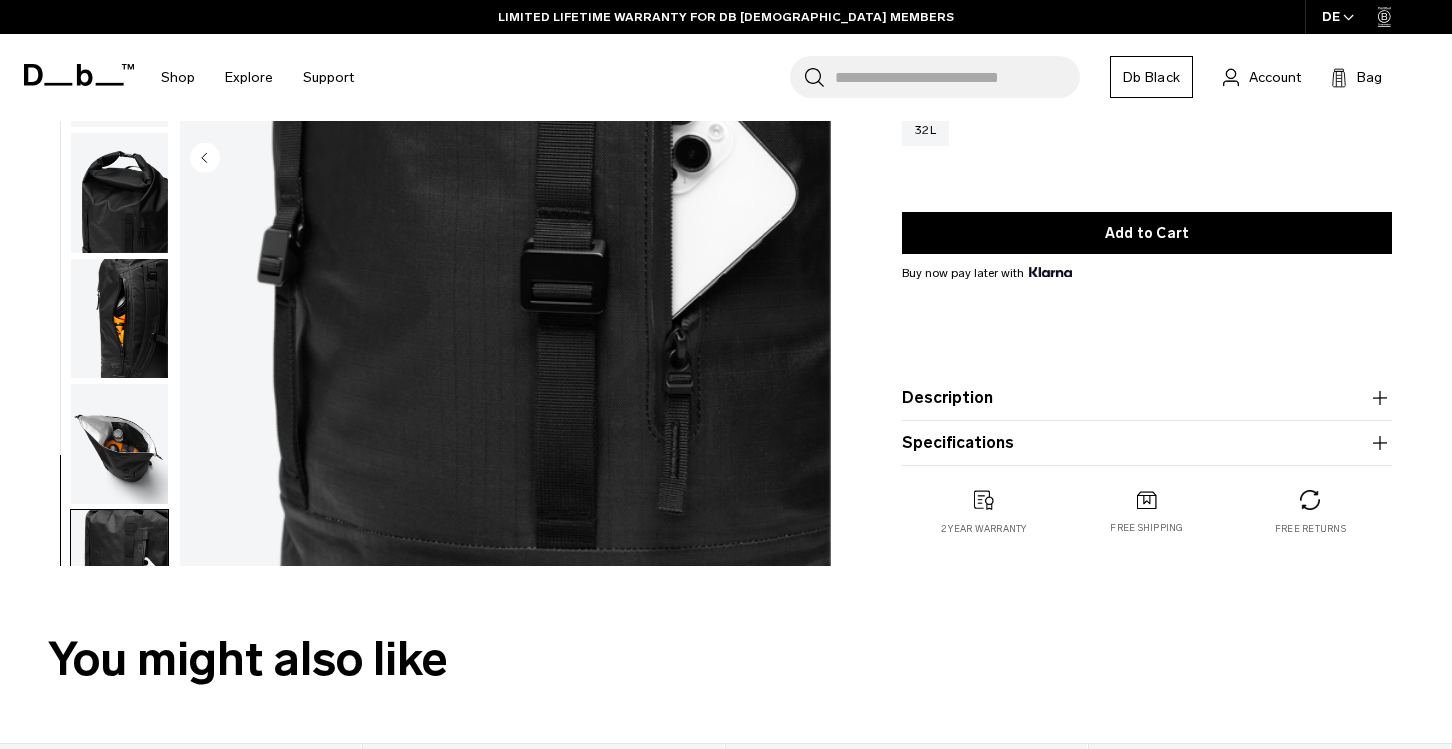 click at bounding box center [119, 444] 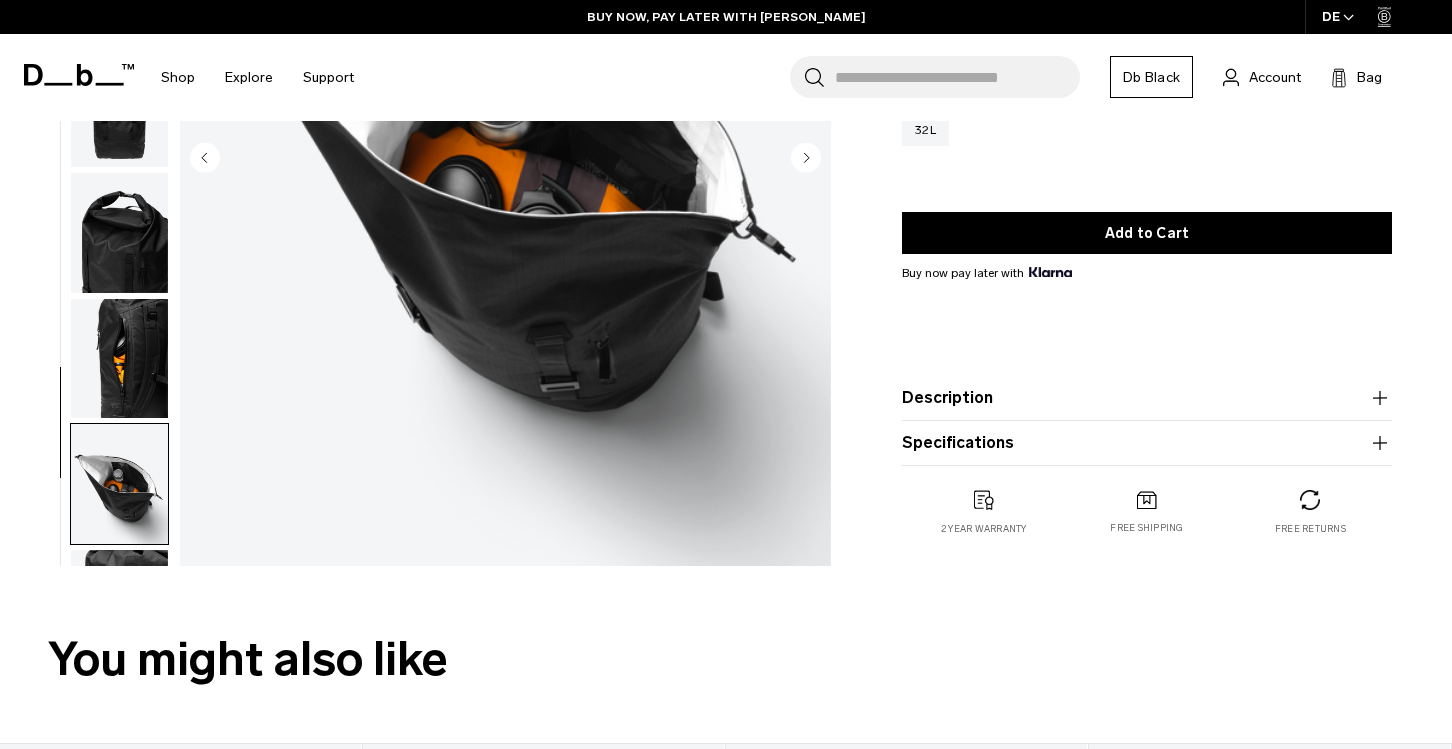 click at bounding box center [119, 359] 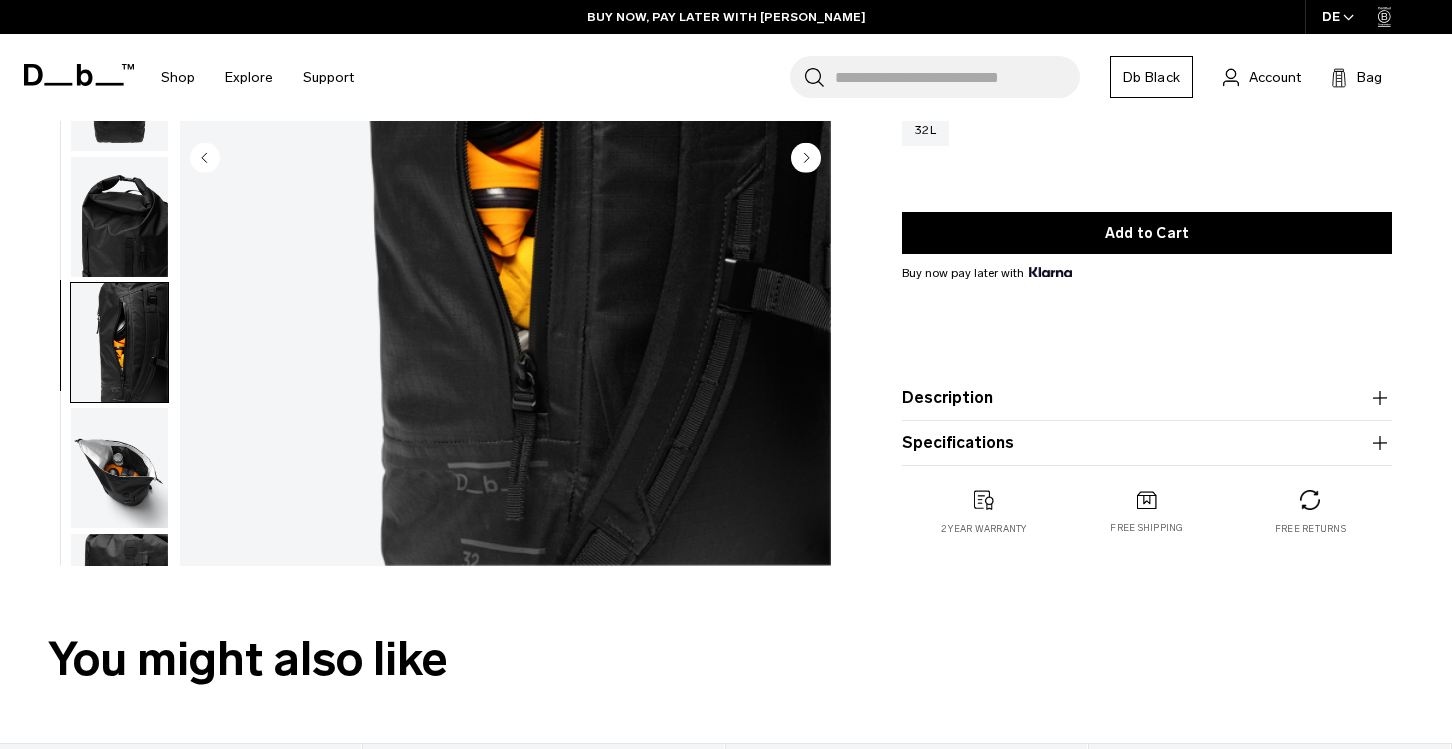 scroll, scrollTop: 211, scrollLeft: 0, axis: vertical 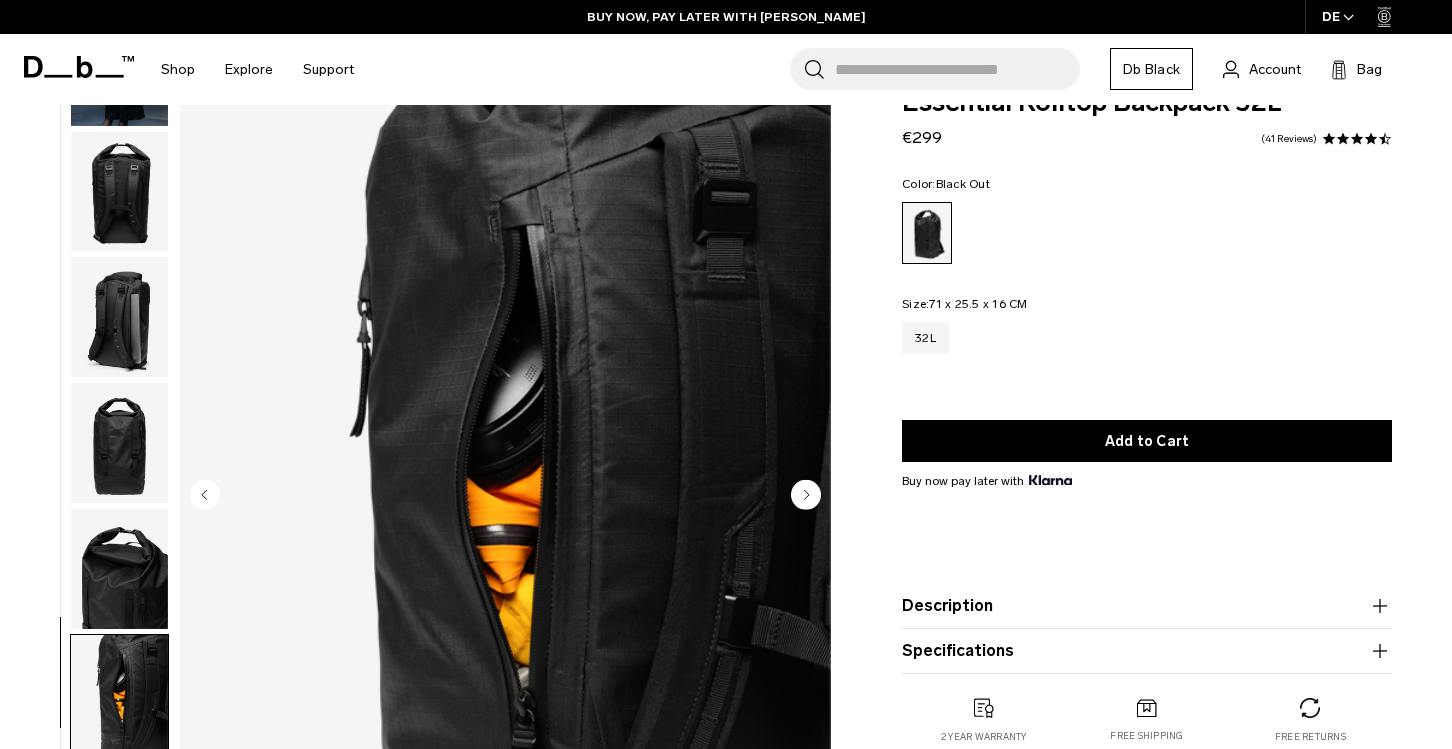 click at bounding box center (119, 443) 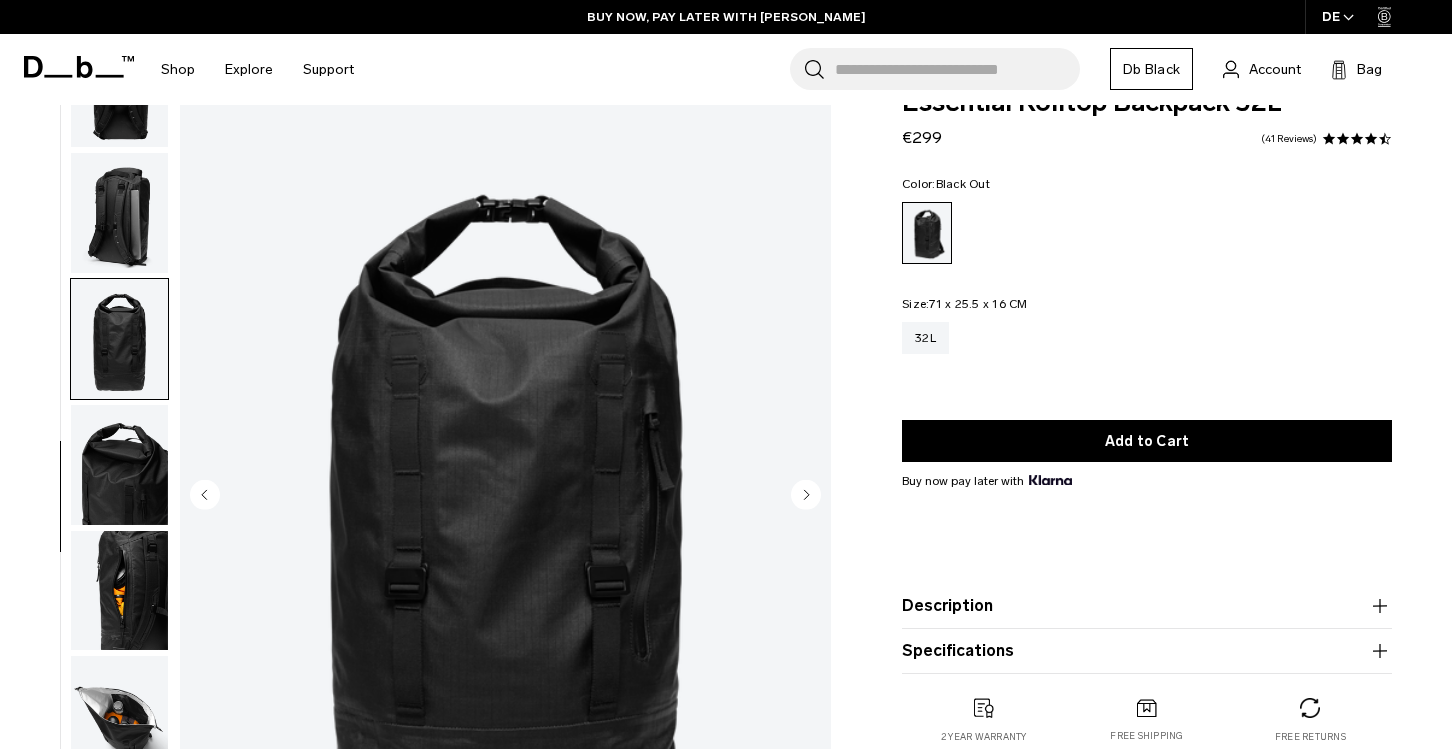 scroll, scrollTop: 328, scrollLeft: 0, axis: vertical 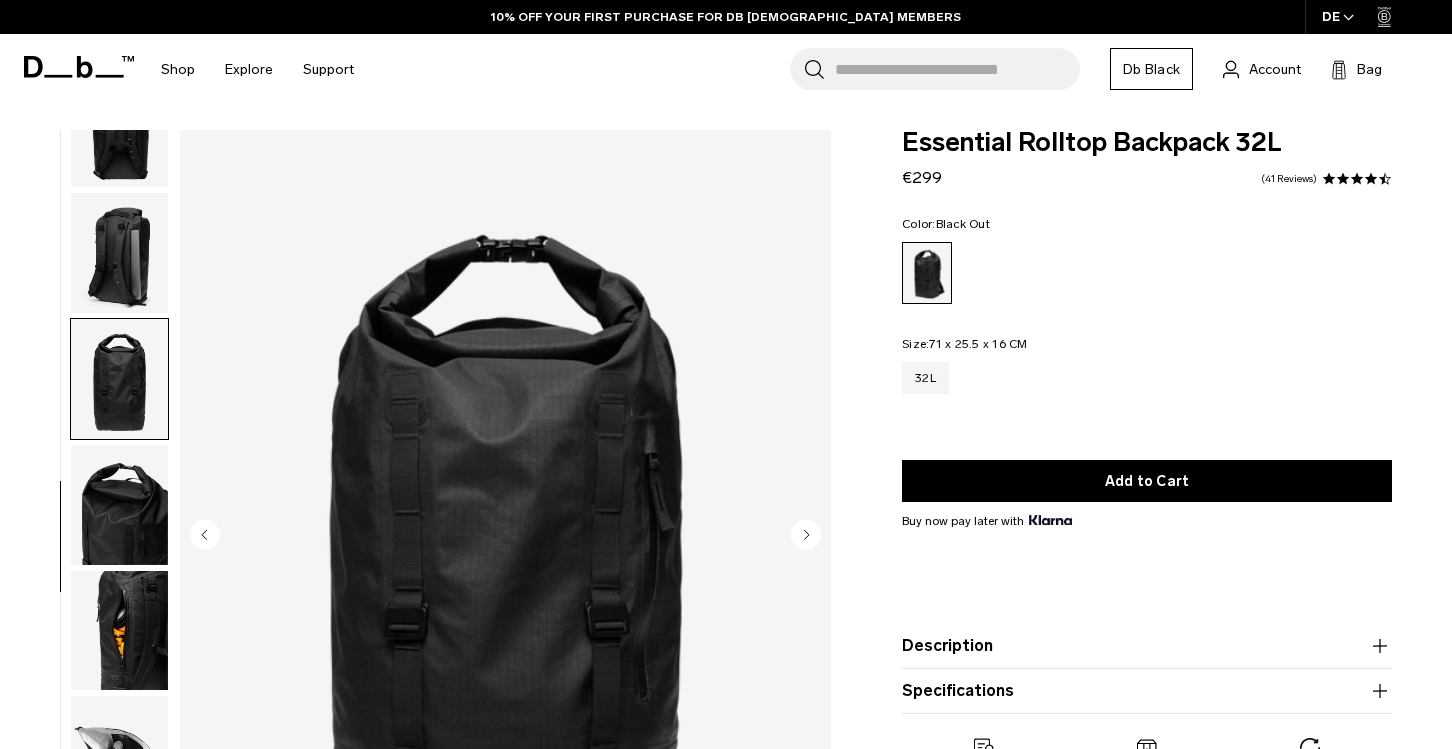 click at bounding box center [119, 253] 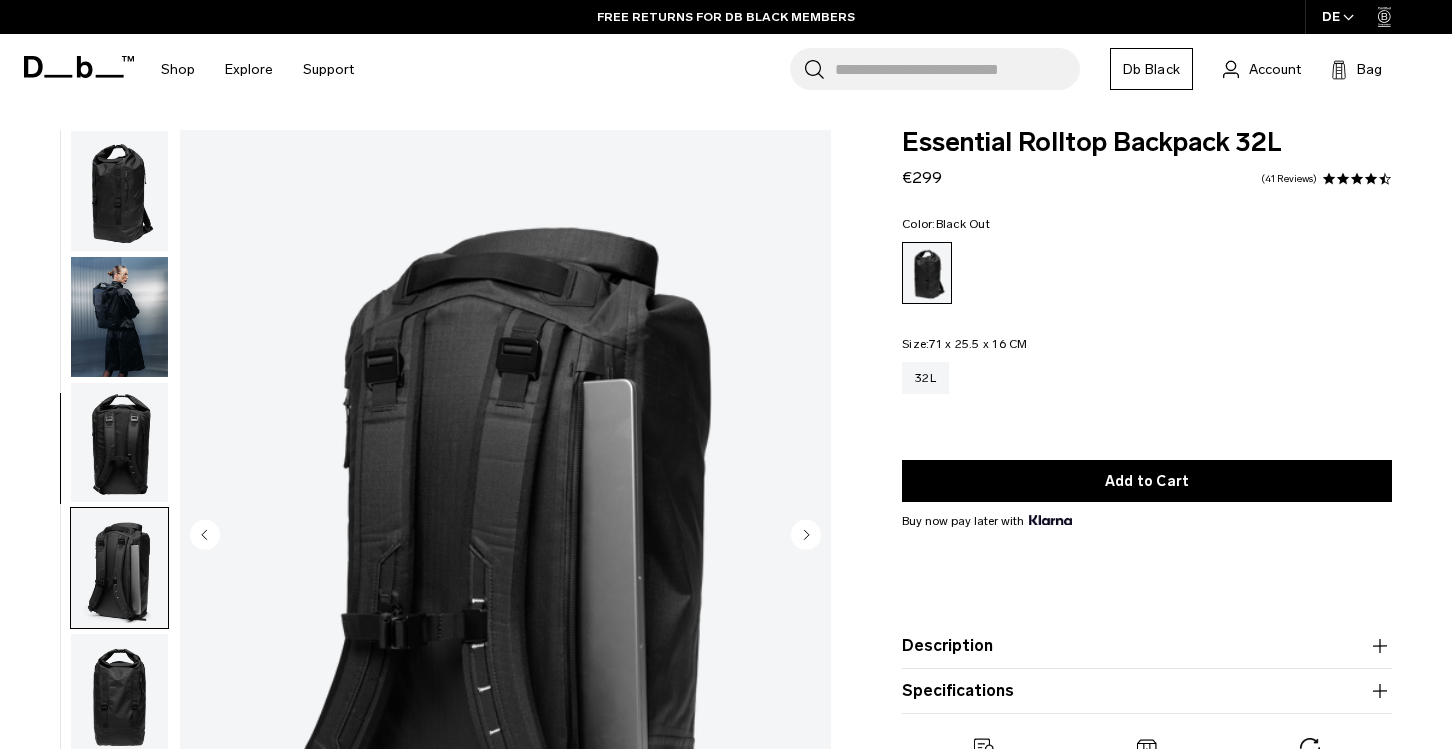 scroll, scrollTop: 0, scrollLeft: 0, axis: both 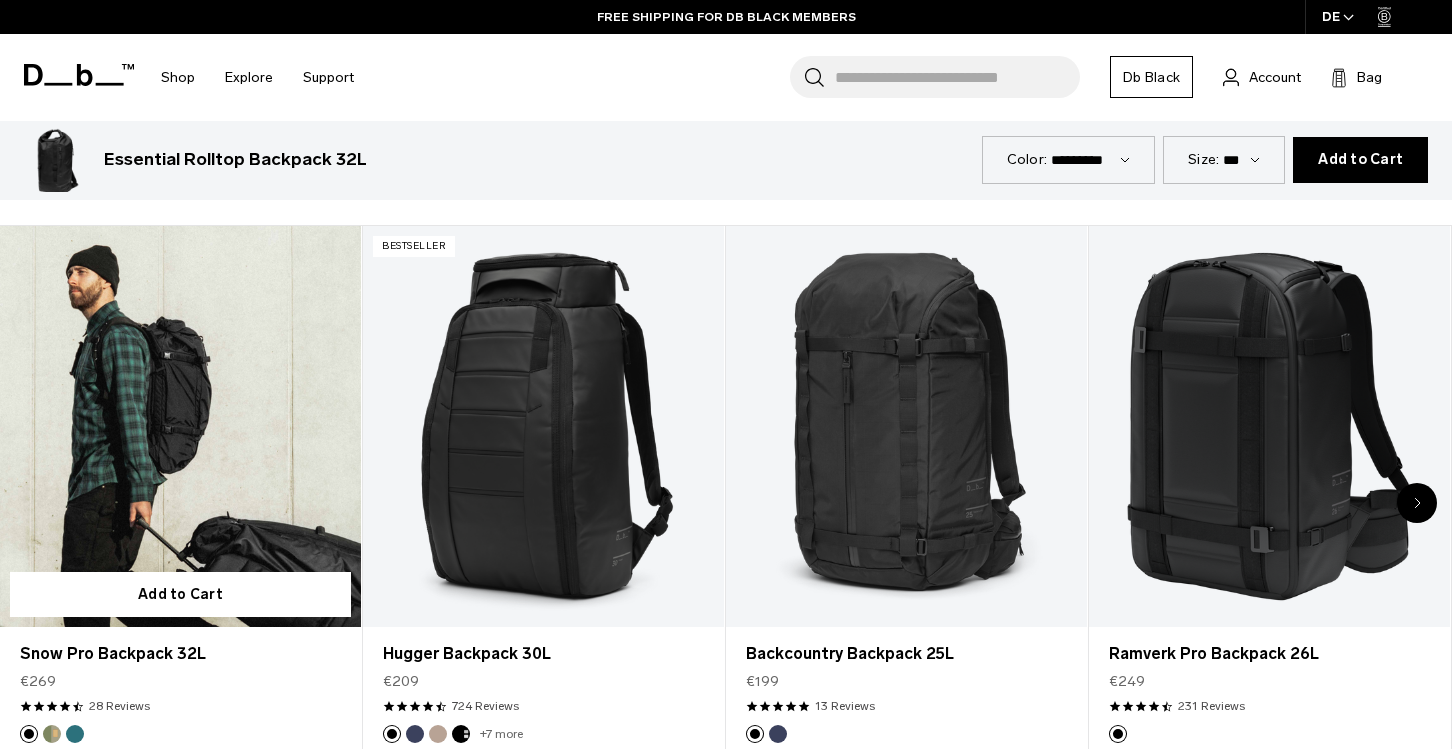 click at bounding box center (180, 426) 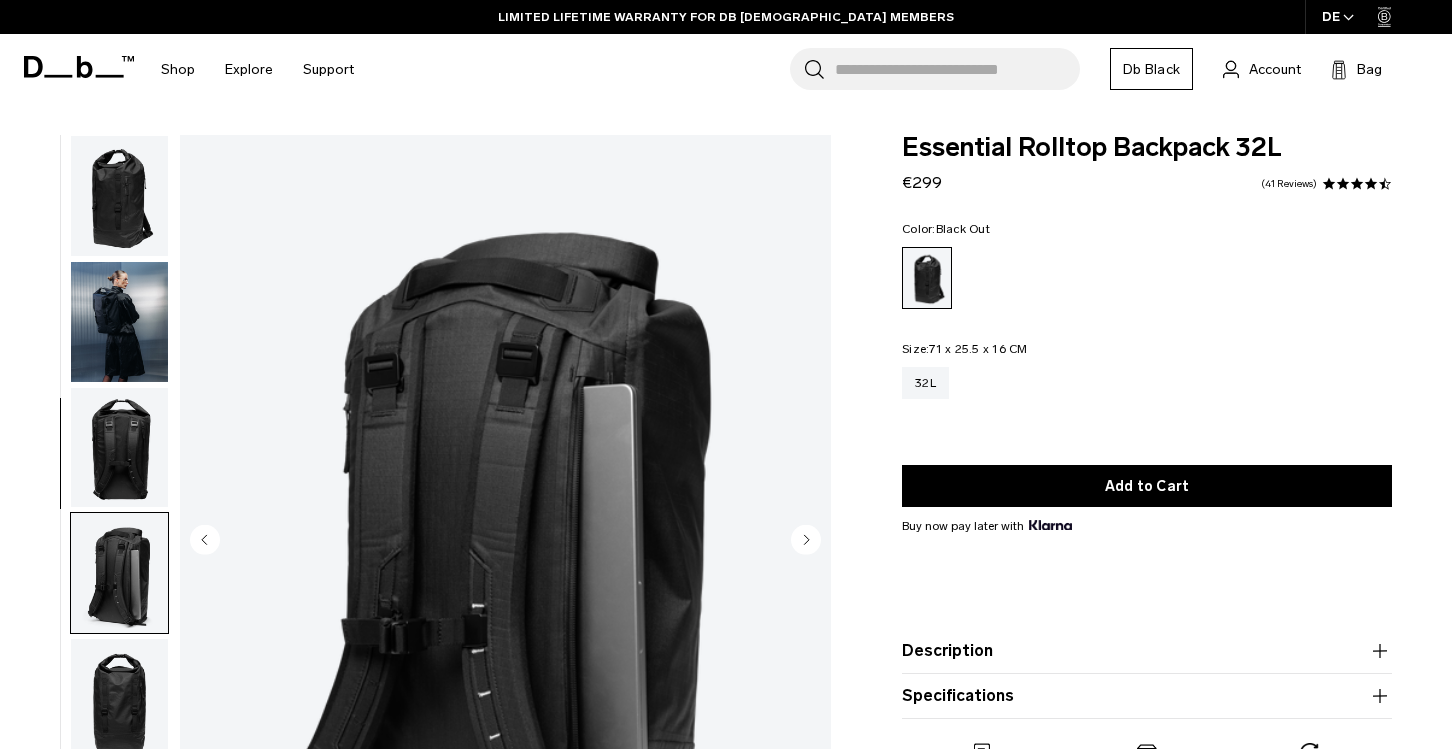 scroll, scrollTop: 0, scrollLeft: 0, axis: both 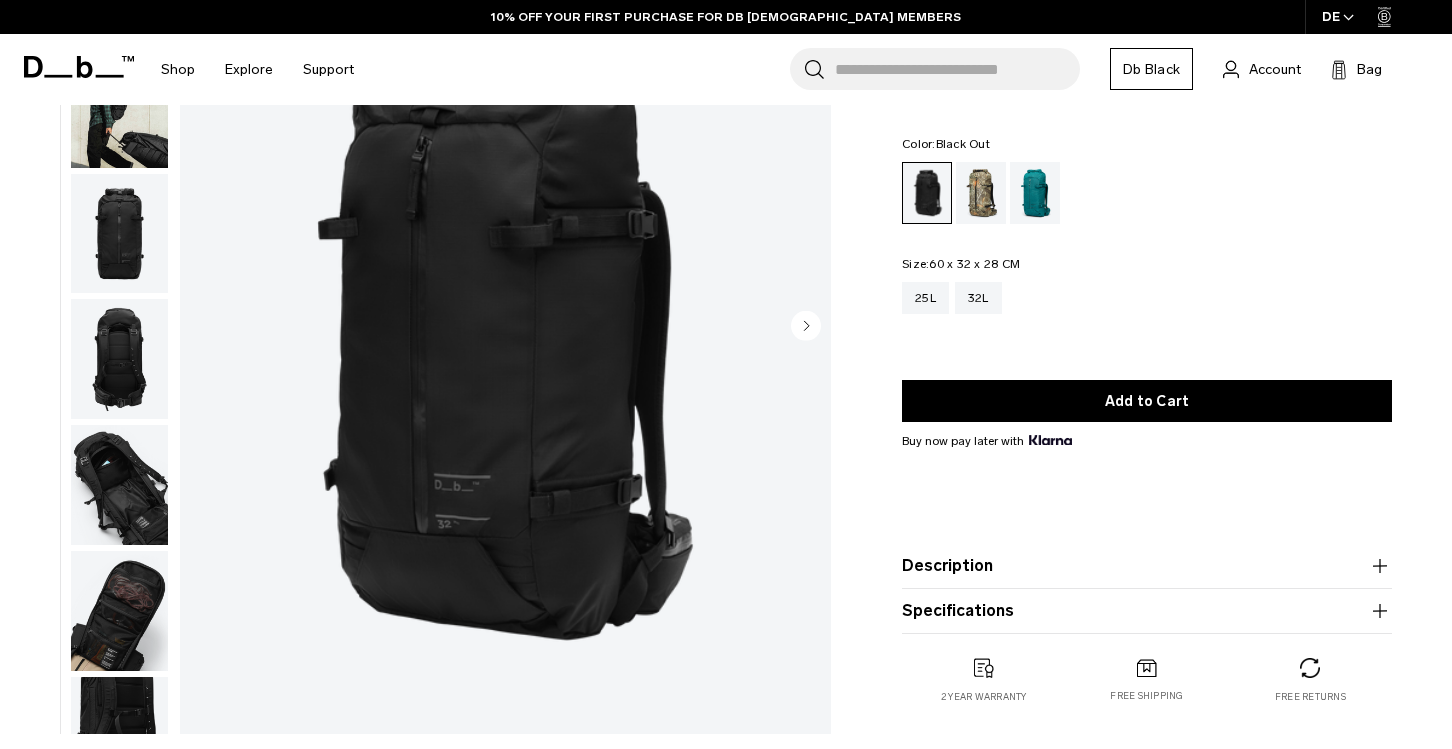 click at bounding box center [119, 485] 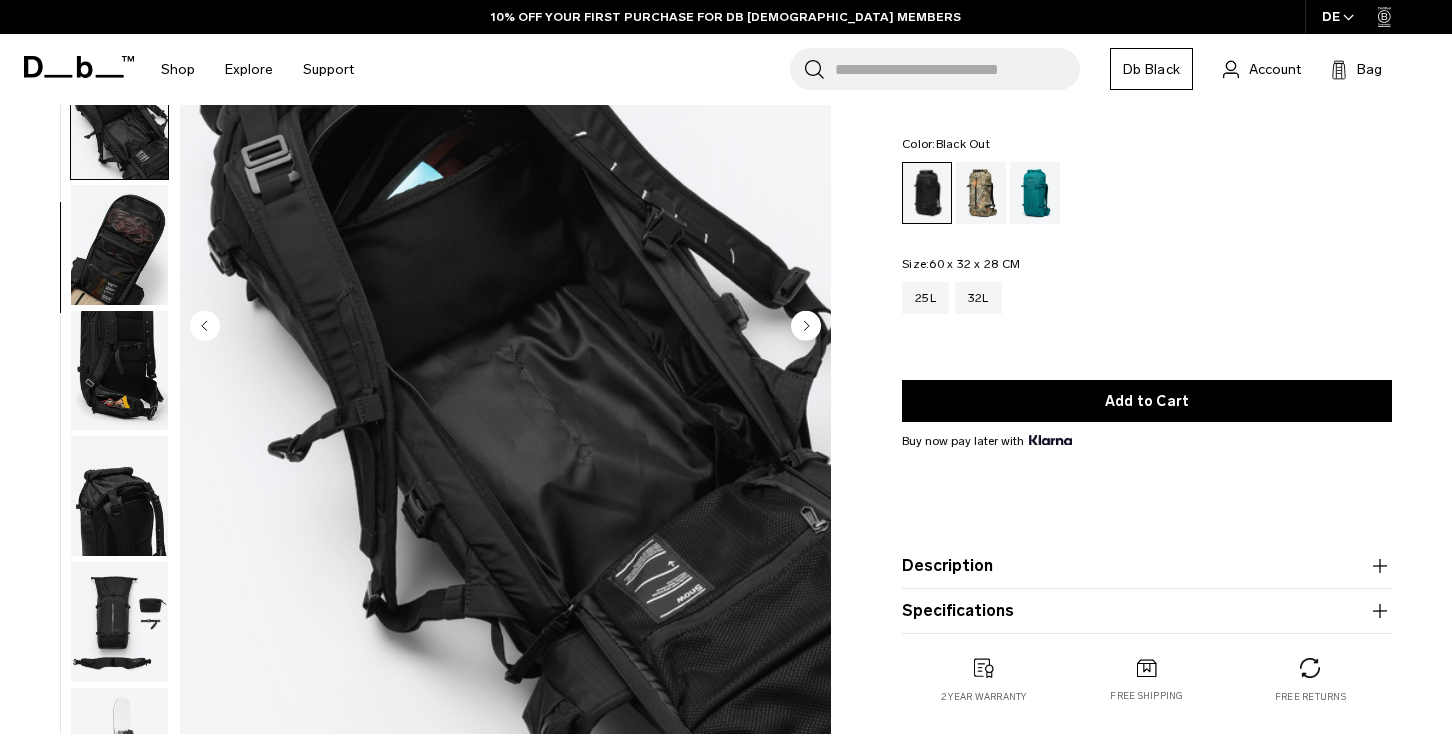 scroll, scrollTop: 507, scrollLeft: 0, axis: vertical 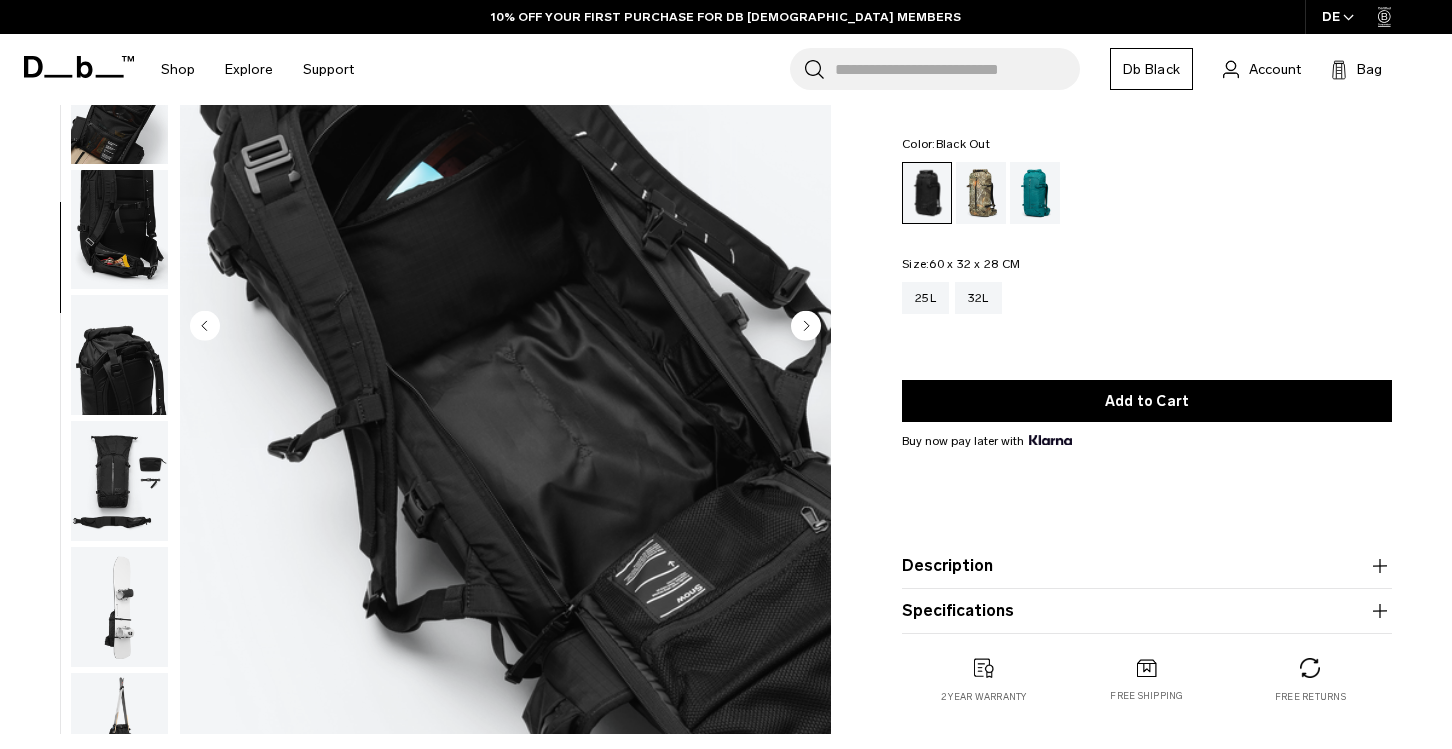 click 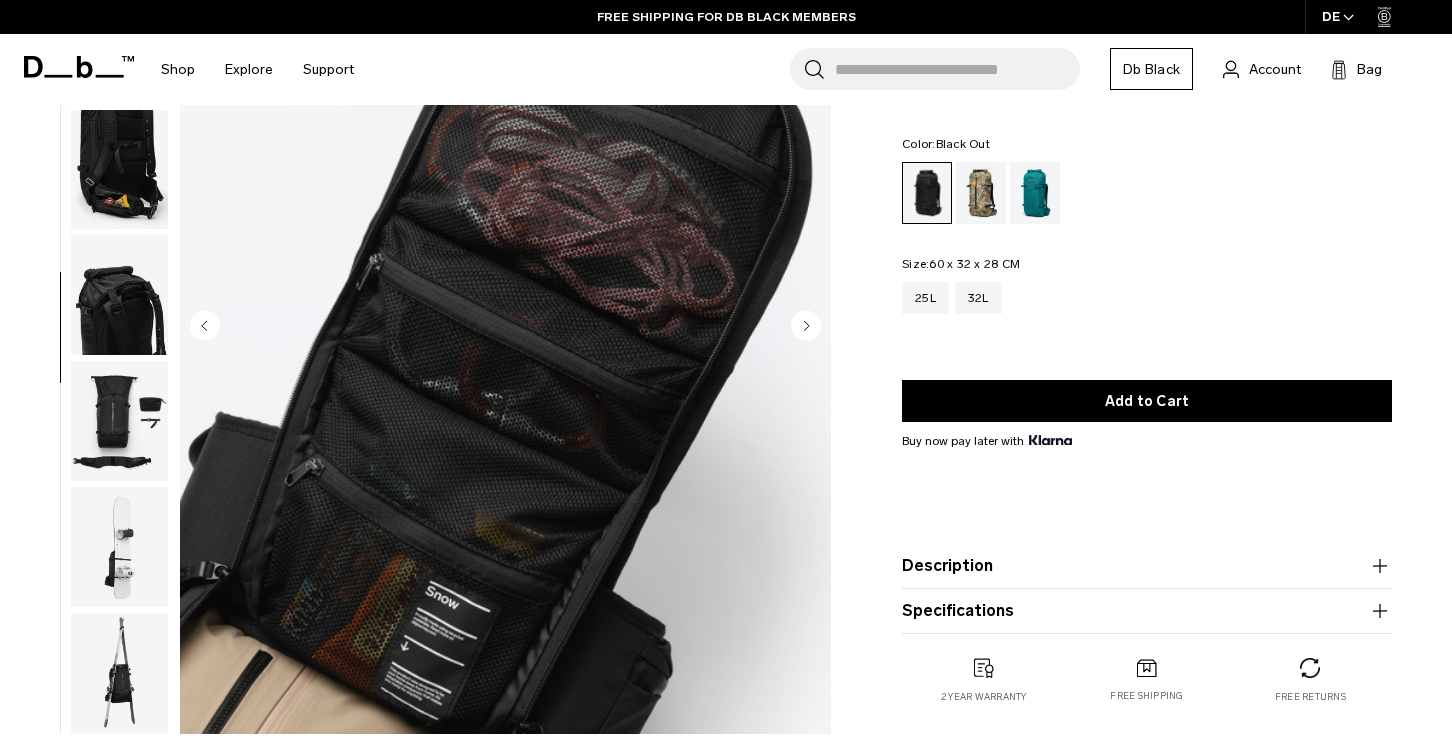 click 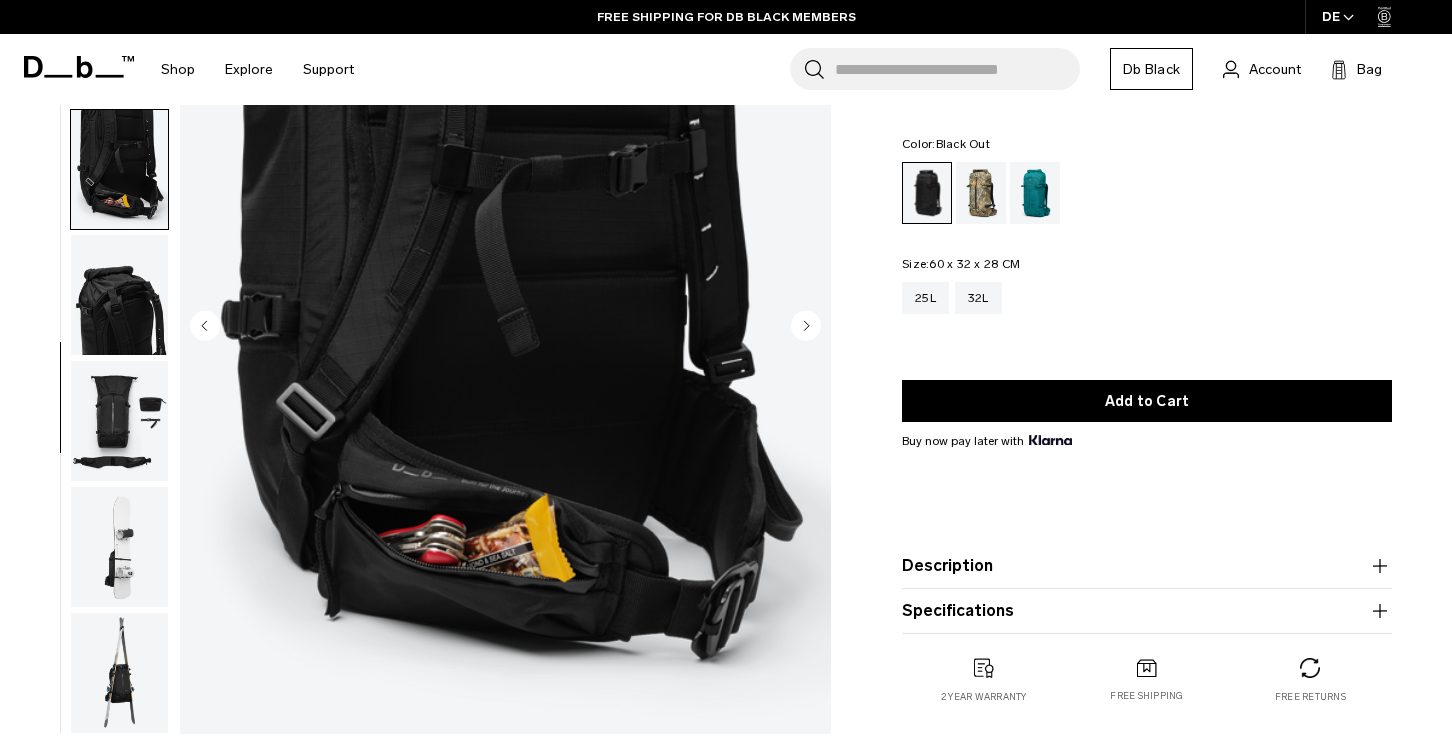 click 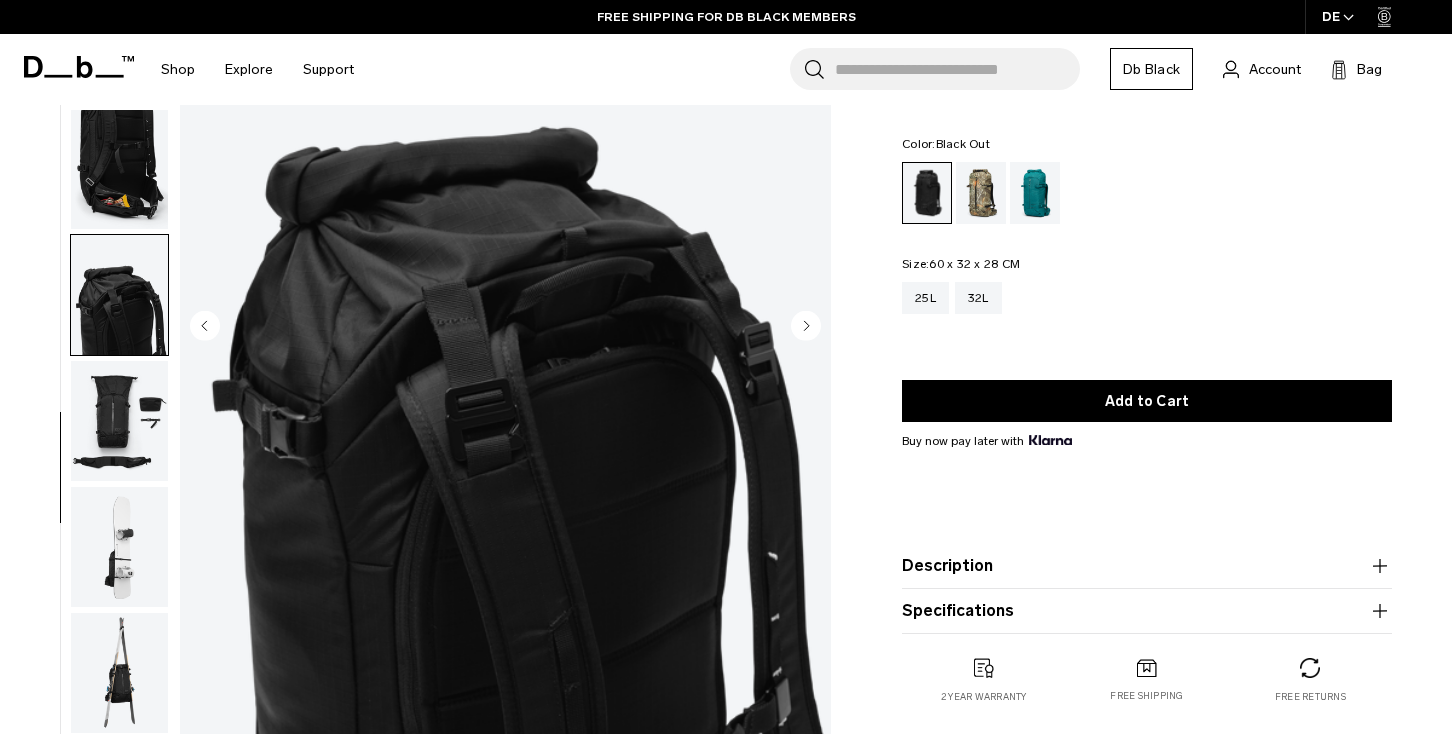 click 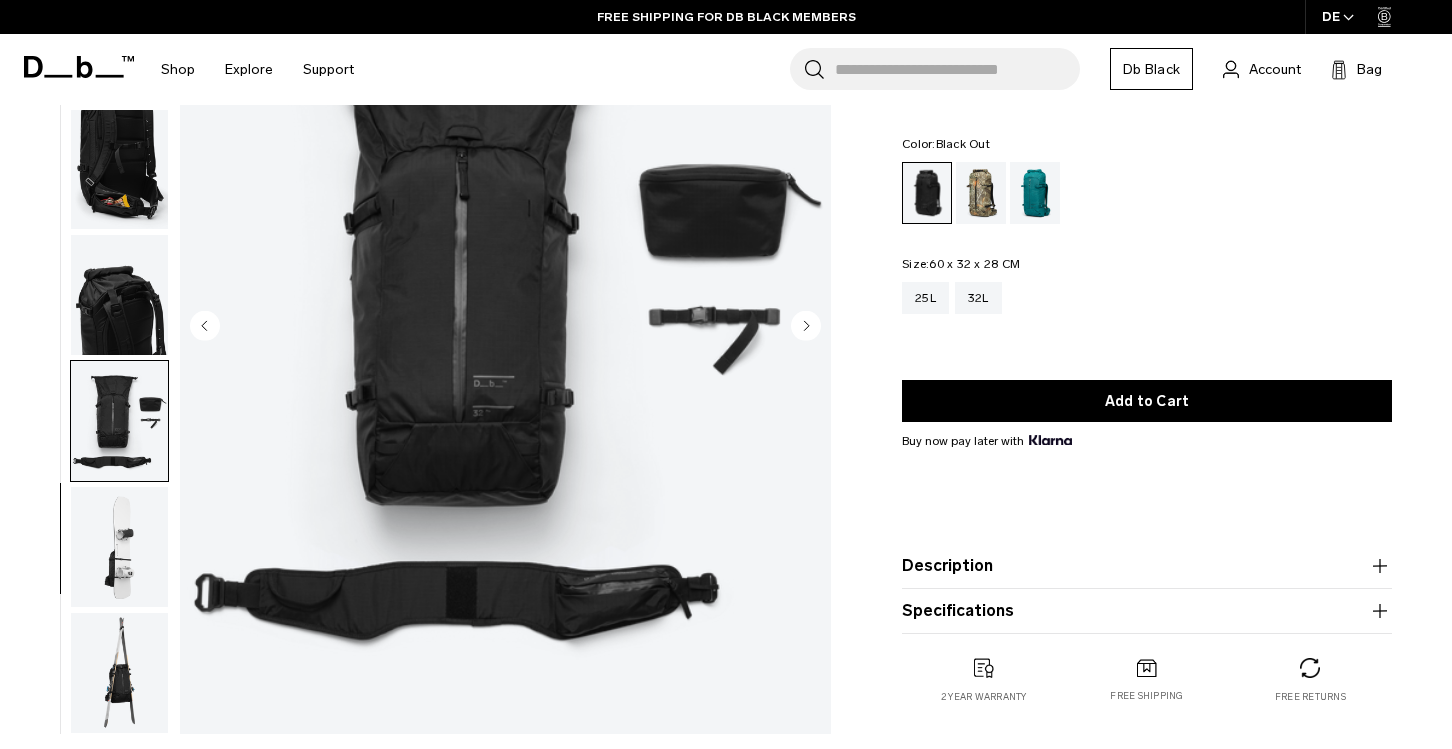 click 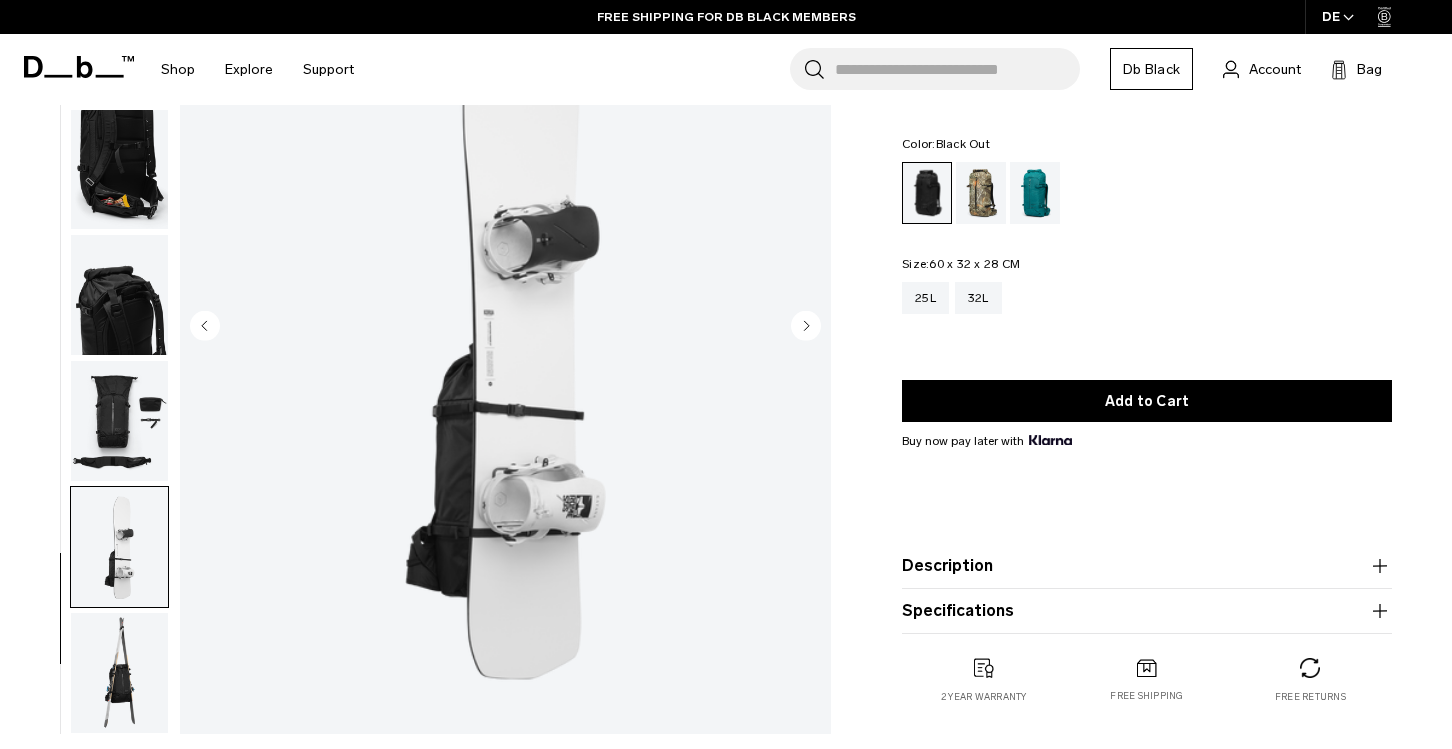 click 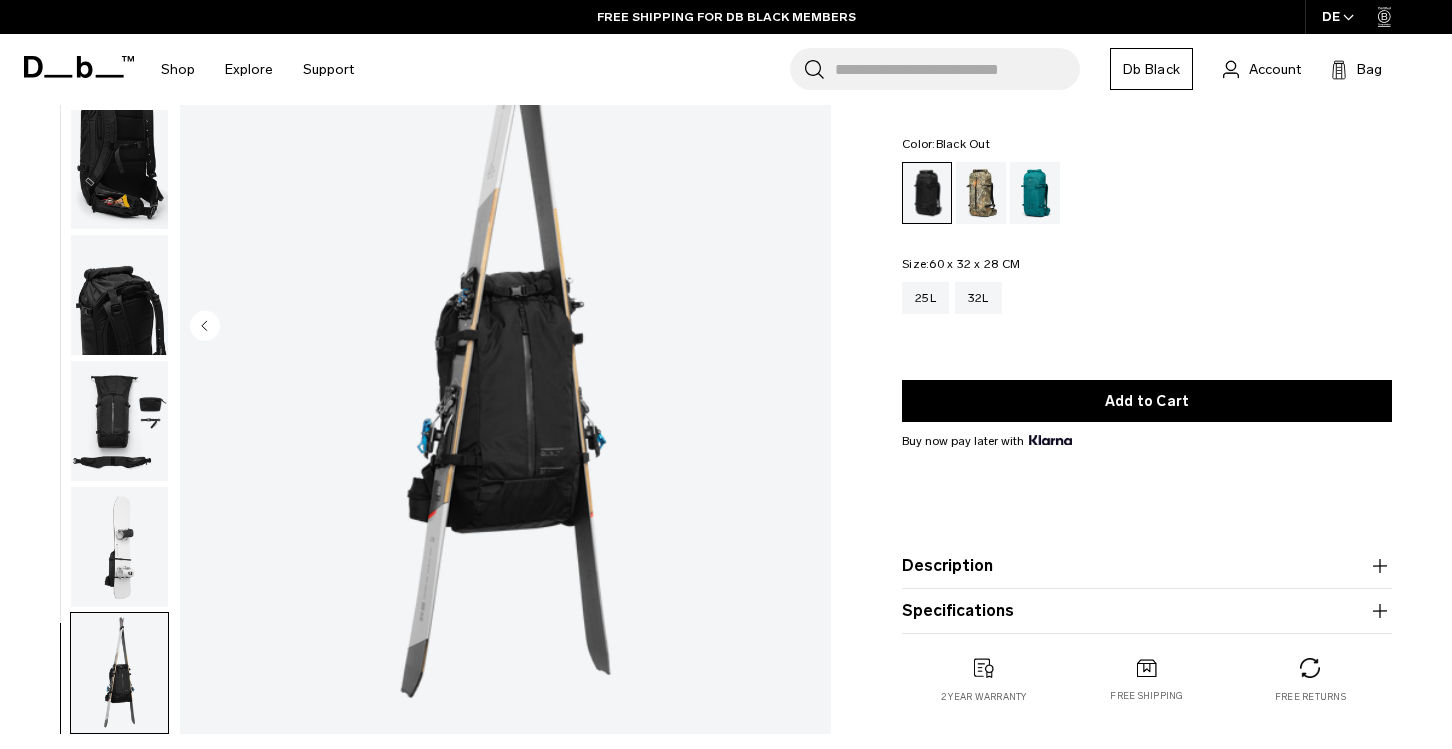 click at bounding box center (505, 327) 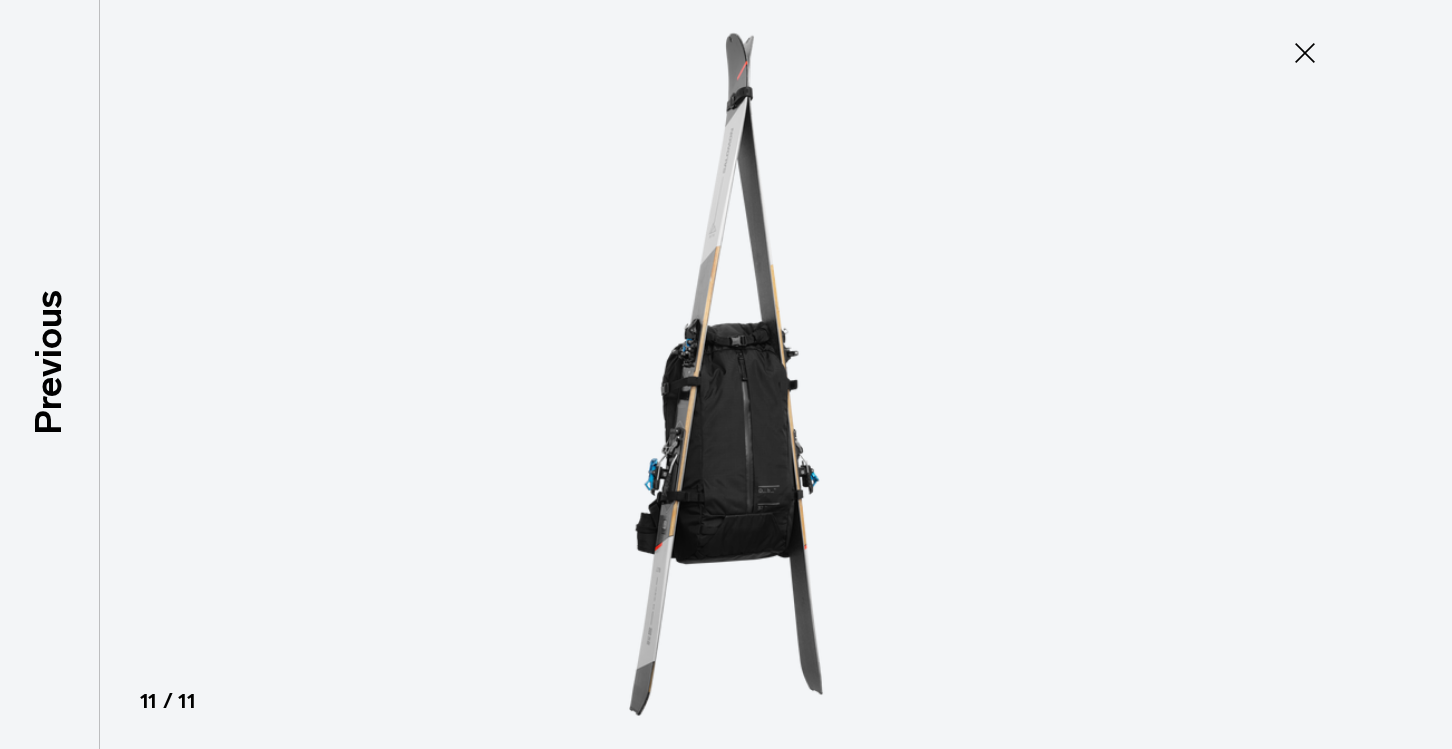 click on "Close" at bounding box center [1305, 53] 